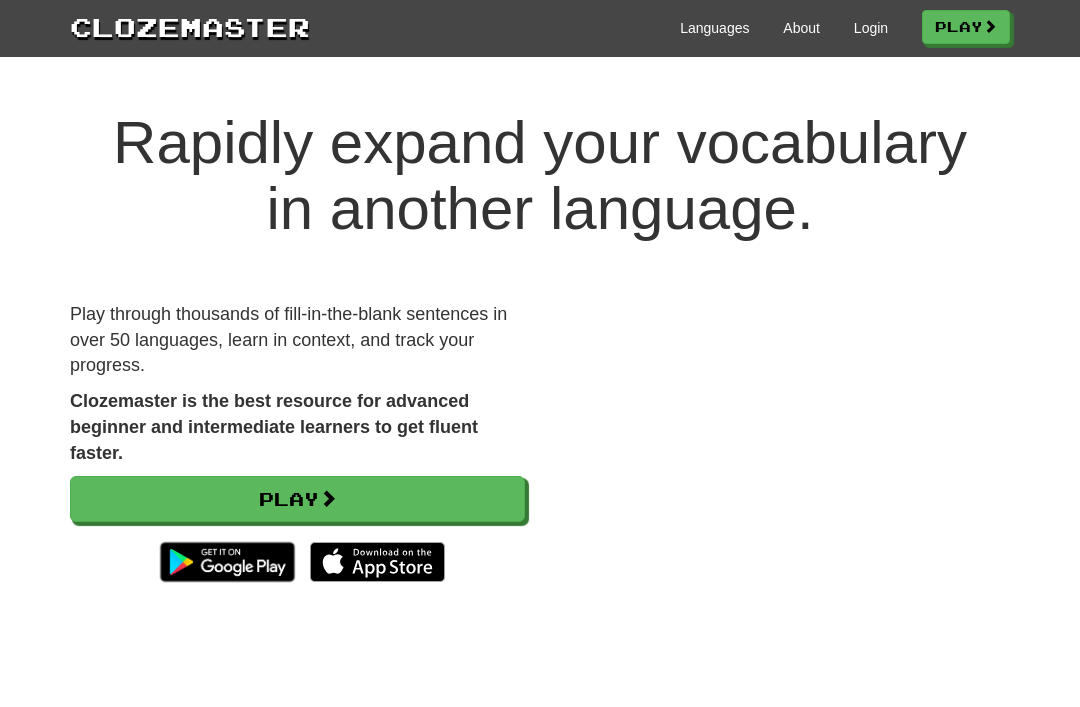 scroll, scrollTop: 11, scrollLeft: 0, axis: vertical 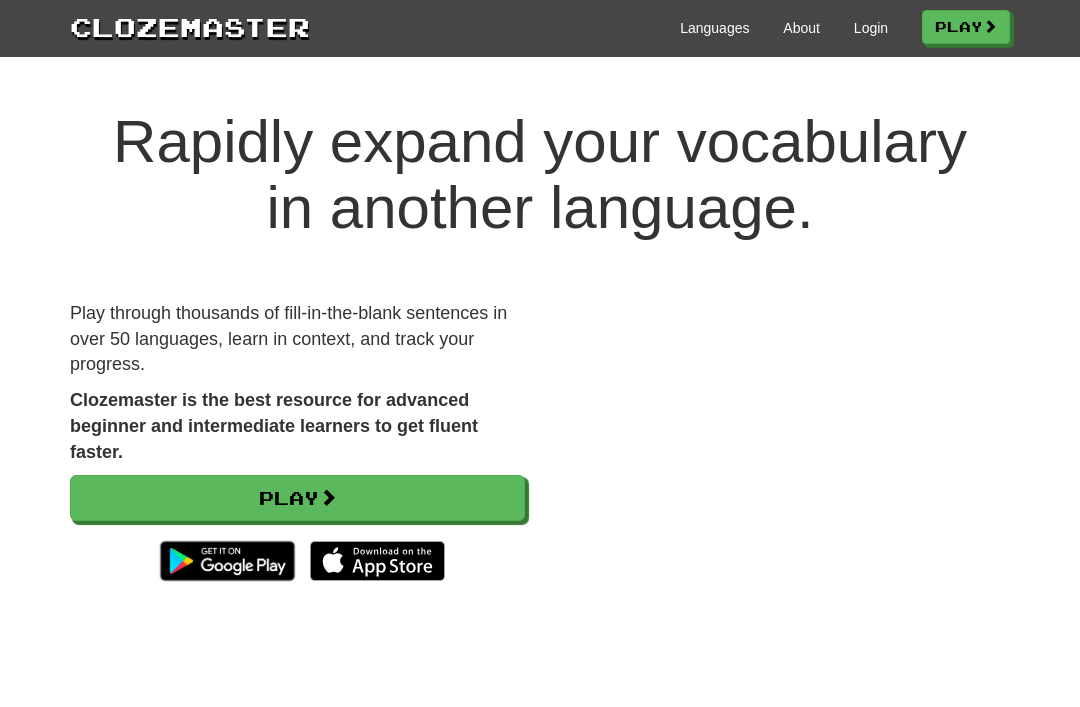 click on "Login" at bounding box center (871, 28) 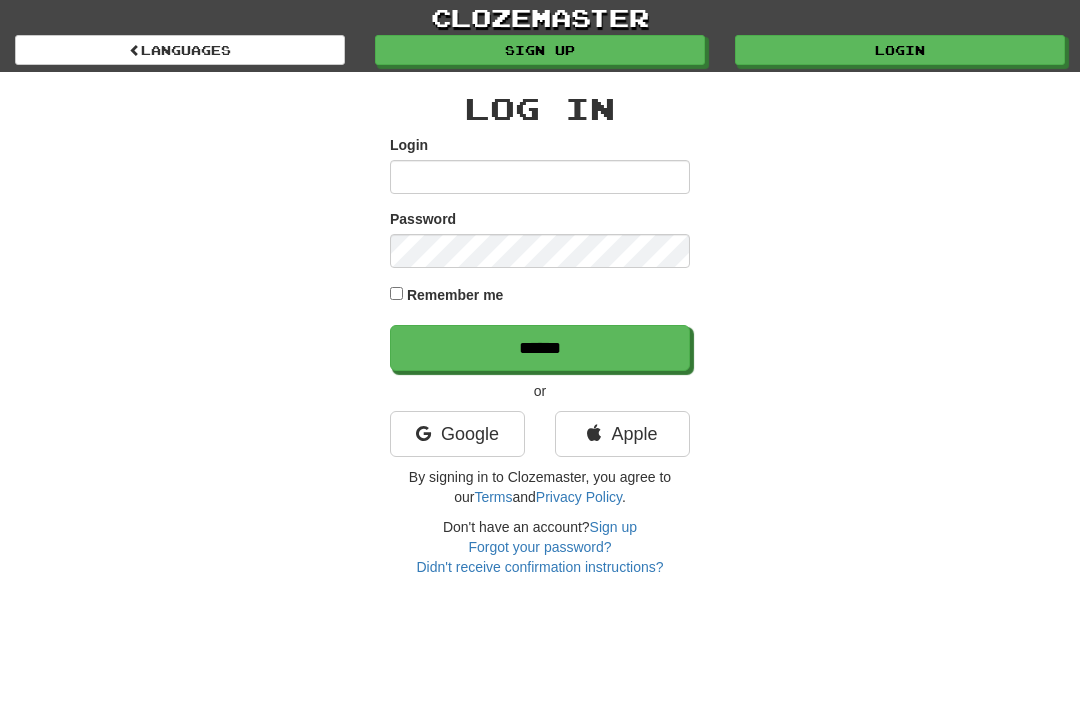 scroll, scrollTop: 0, scrollLeft: 0, axis: both 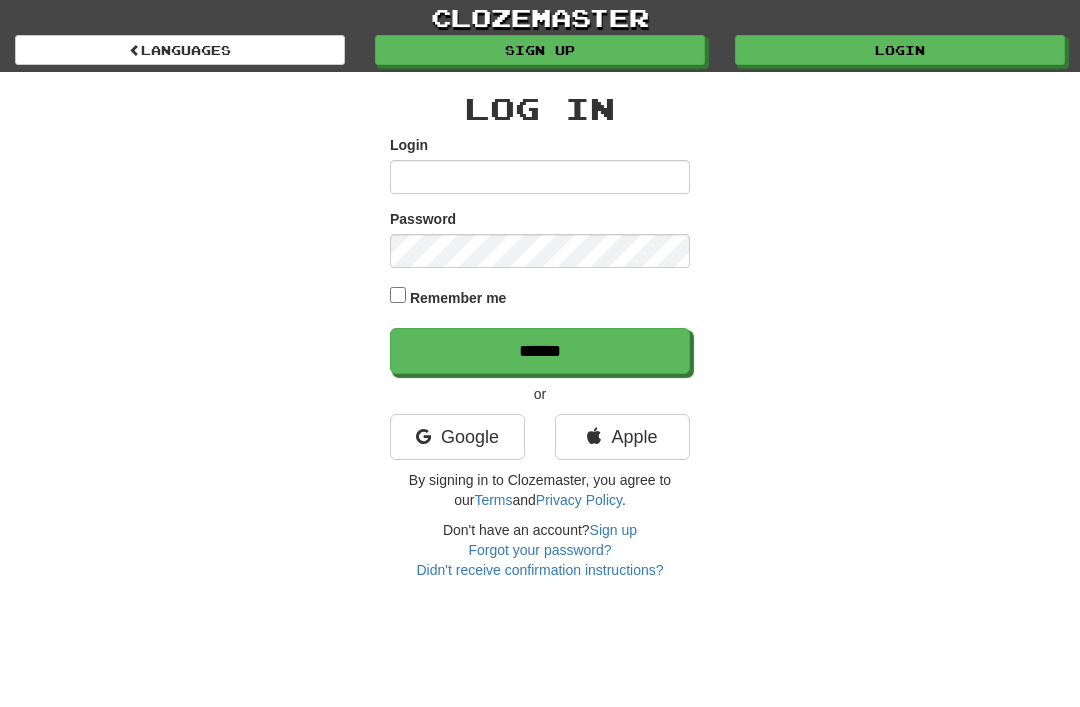 click on "Login" at bounding box center (540, 177) 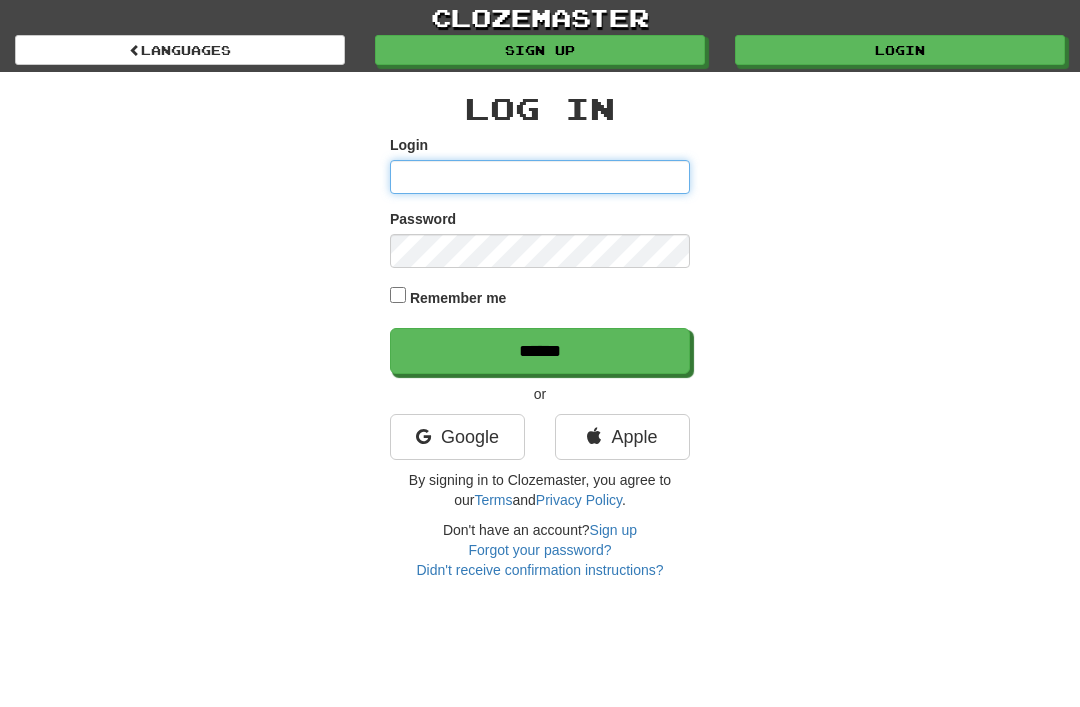 type on "*******" 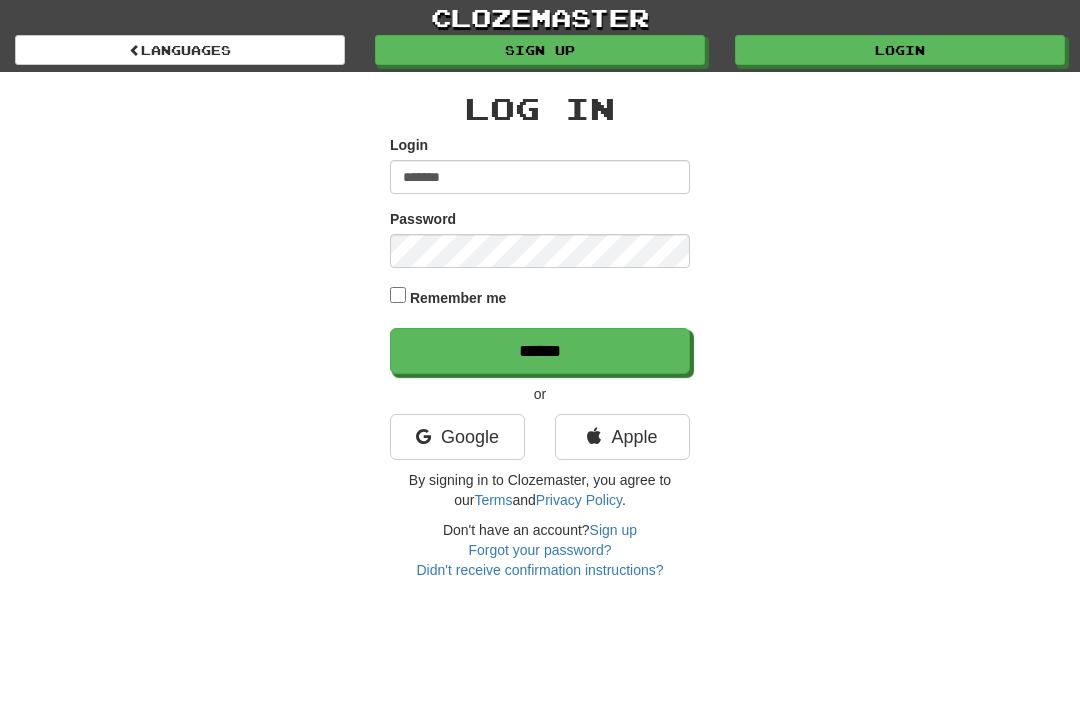 click on "******" at bounding box center [540, 351] 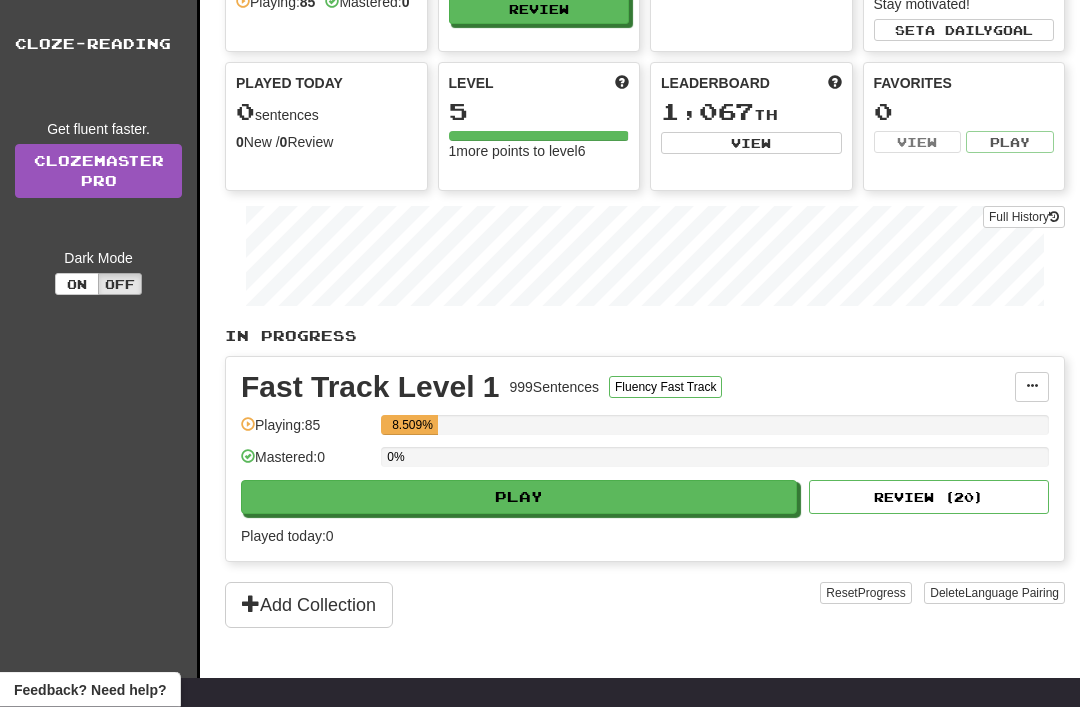 scroll, scrollTop: 140, scrollLeft: 0, axis: vertical 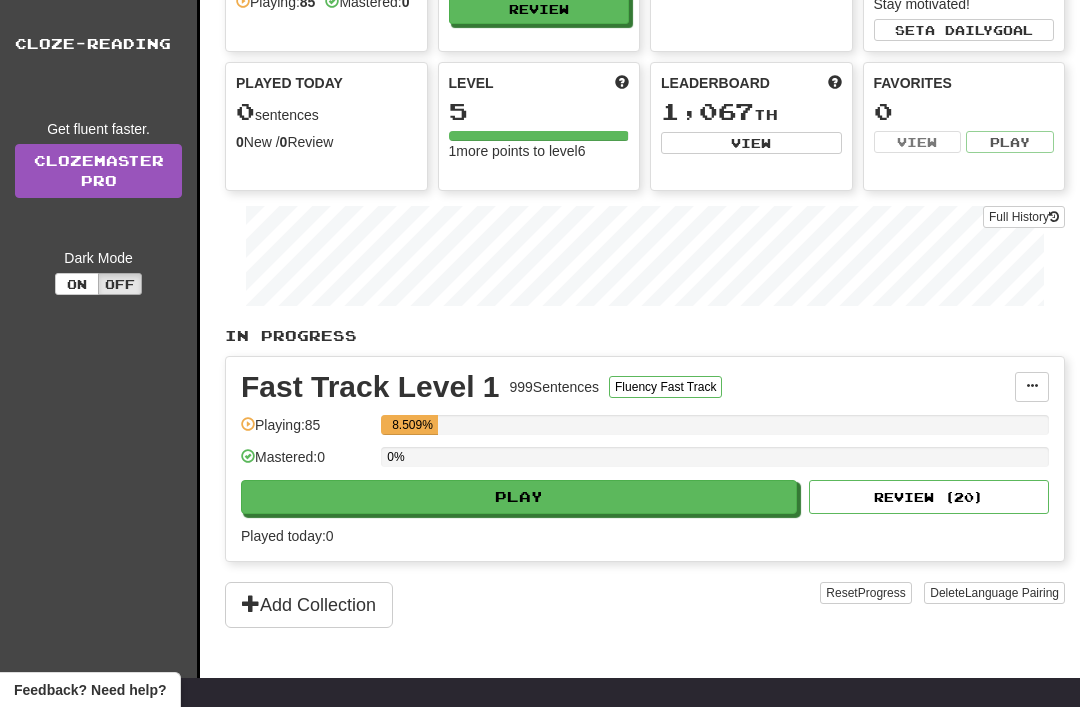 click on "Play" at bounding box center (519, 497) 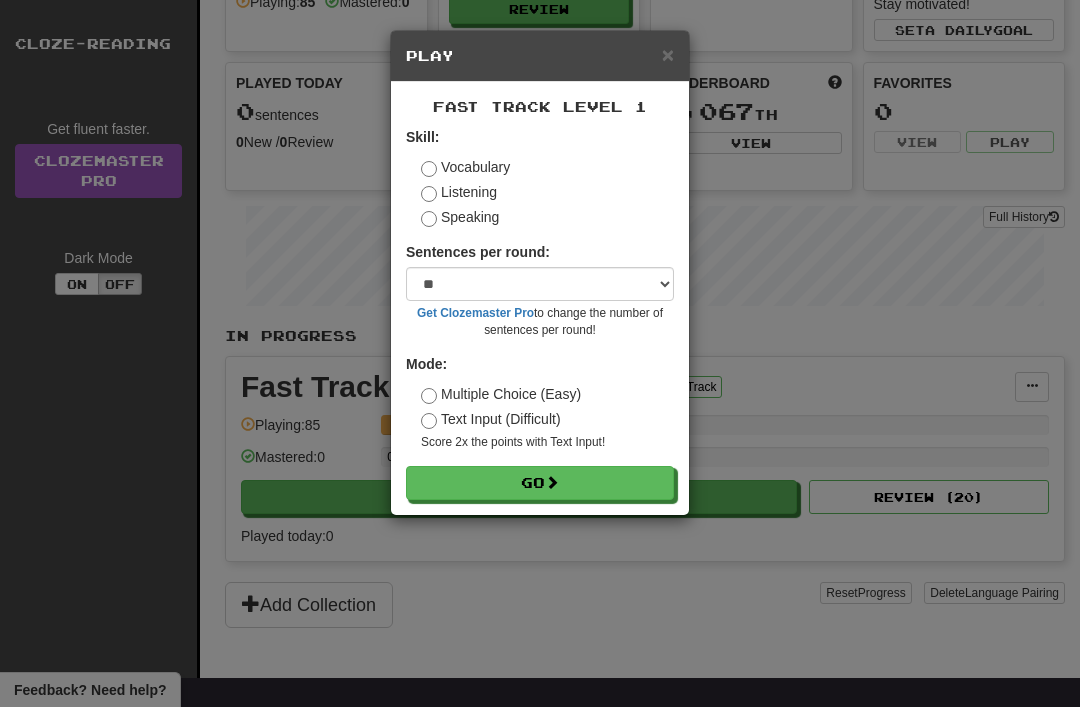 click on "Go" at bounding box center [540, 483] 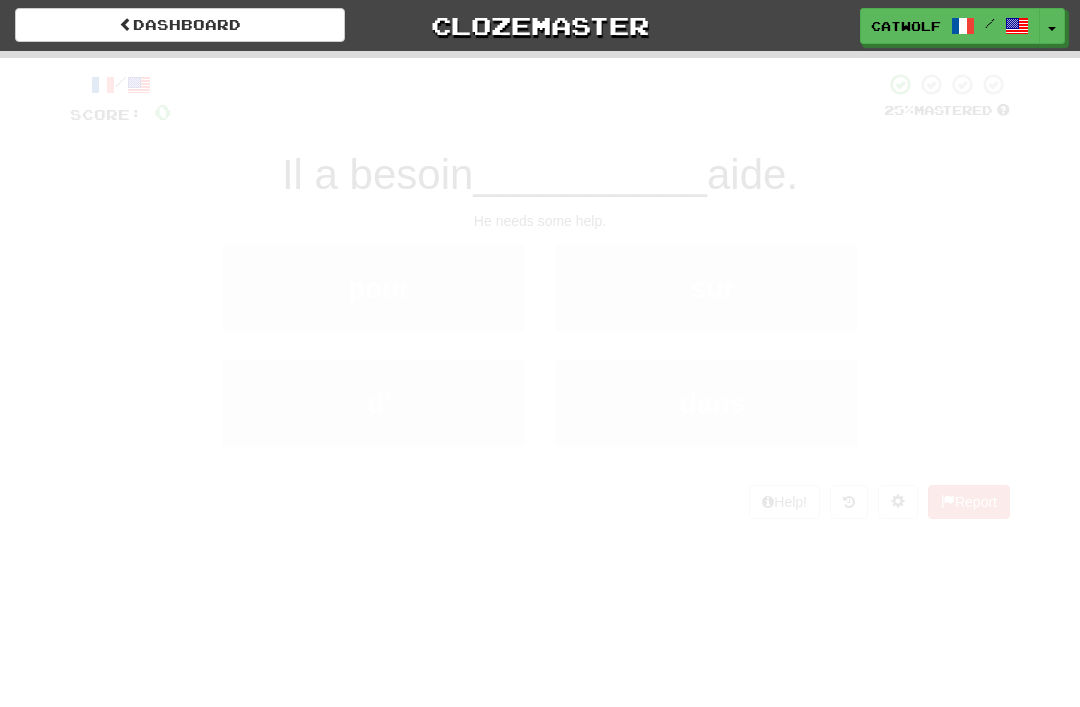 scroll, scrollTop: 0, scrollLeft: 0, axis: both 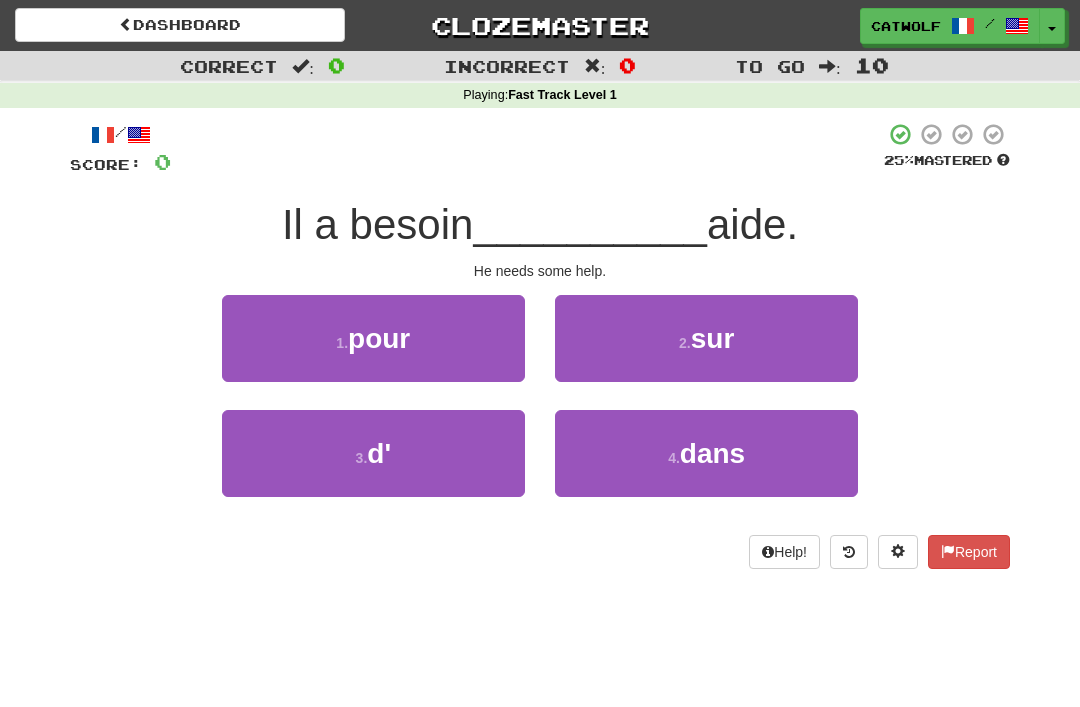 click on "d'" at bounding box center (379, 453) 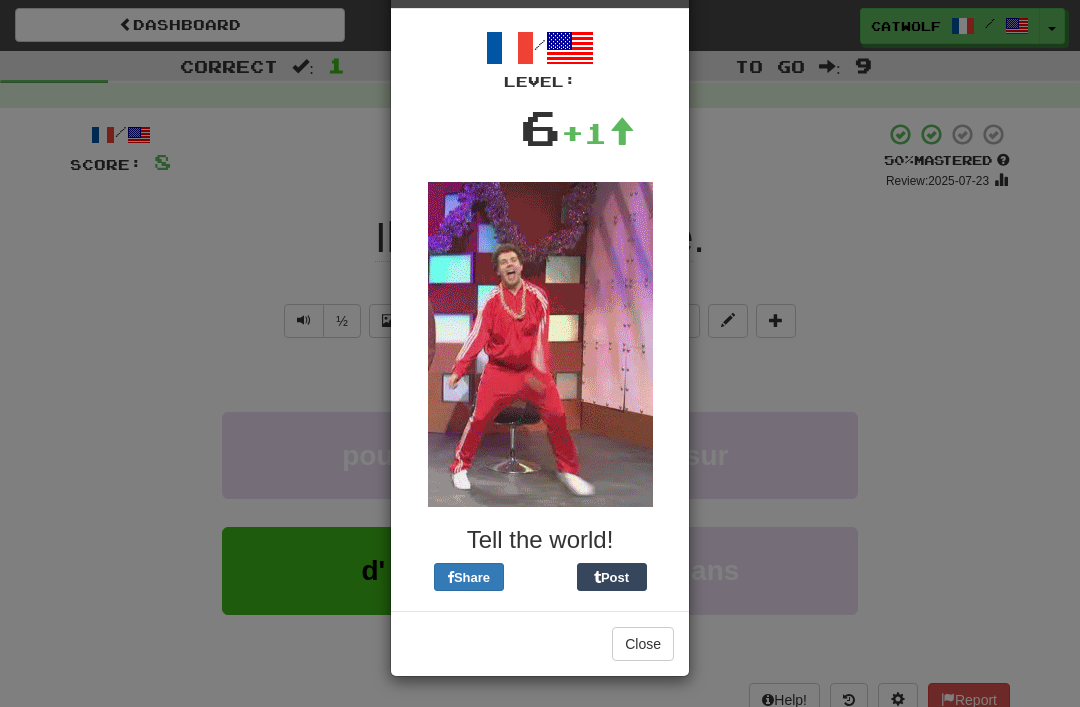 scroll, scrollTop: 73, scrollLeft: 0, axis: vertical 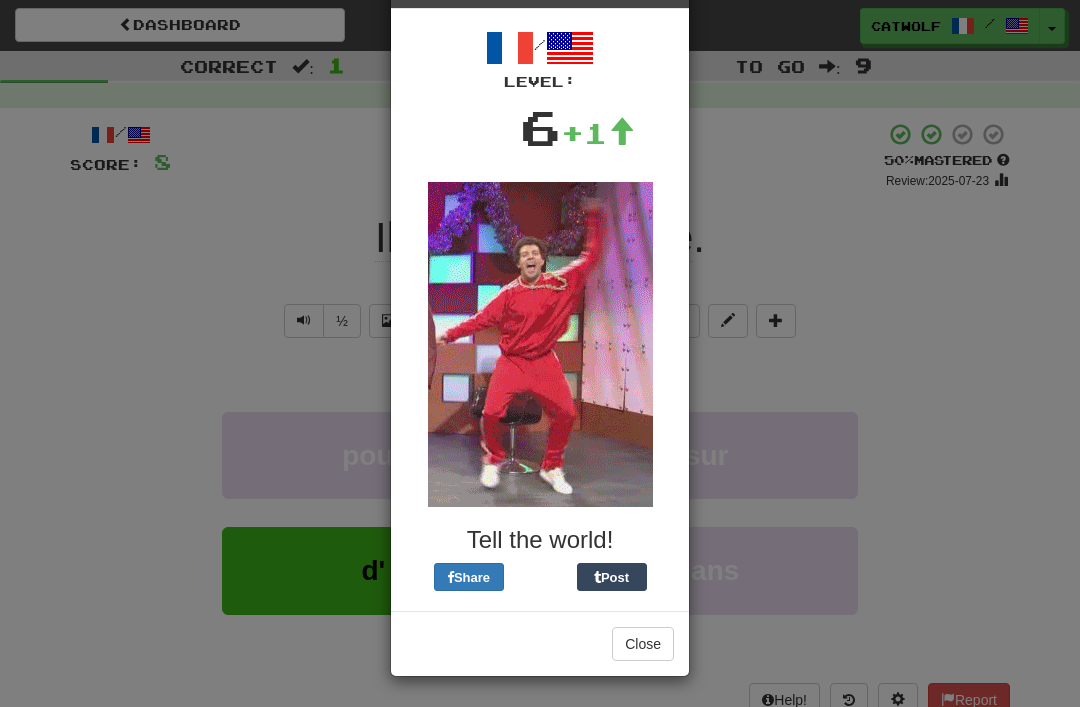 click on "Close" at bounding box center [643, 644] 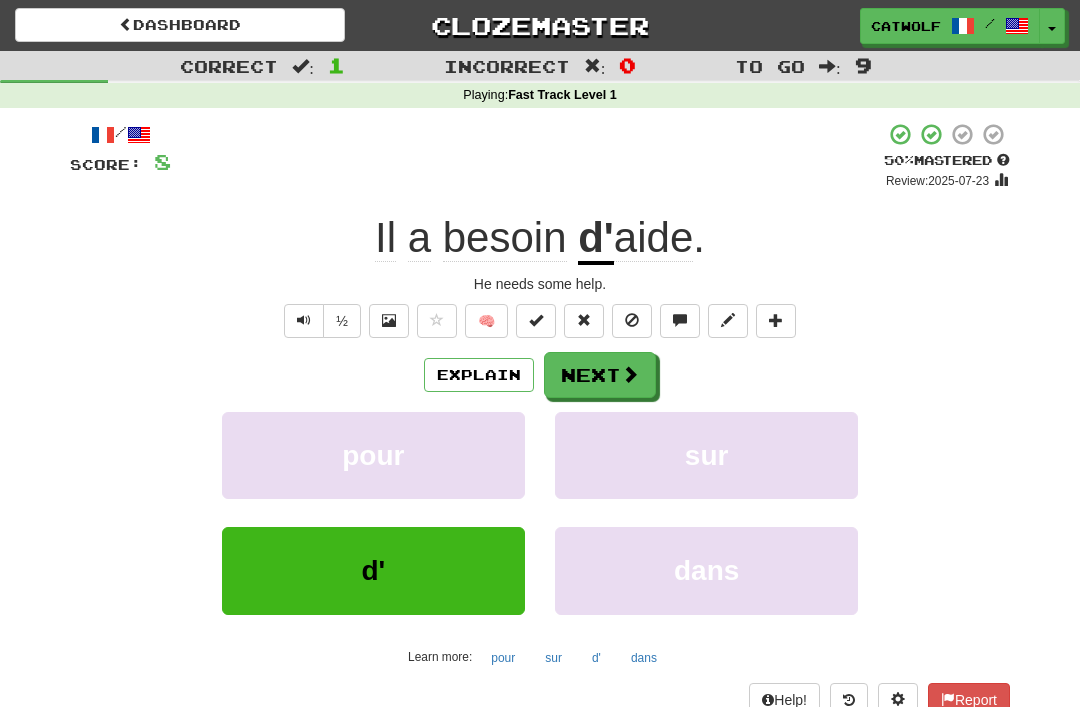 click on "Next" at bounding box center (600, 375) 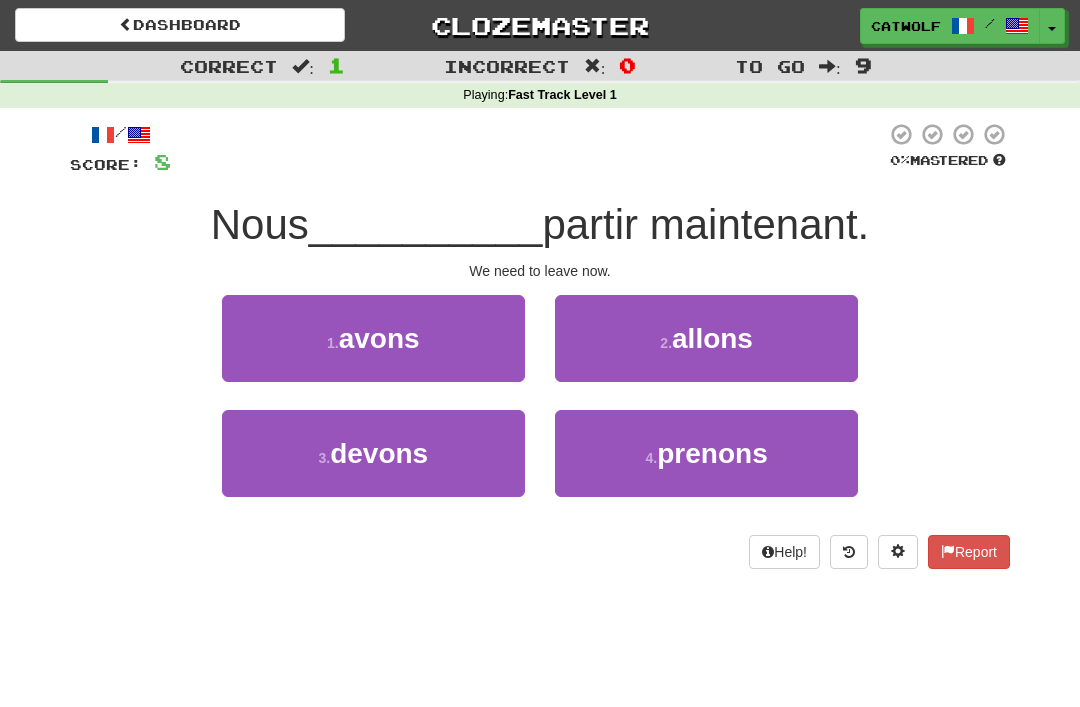 click on "devons" at bounding box center (379, 453) 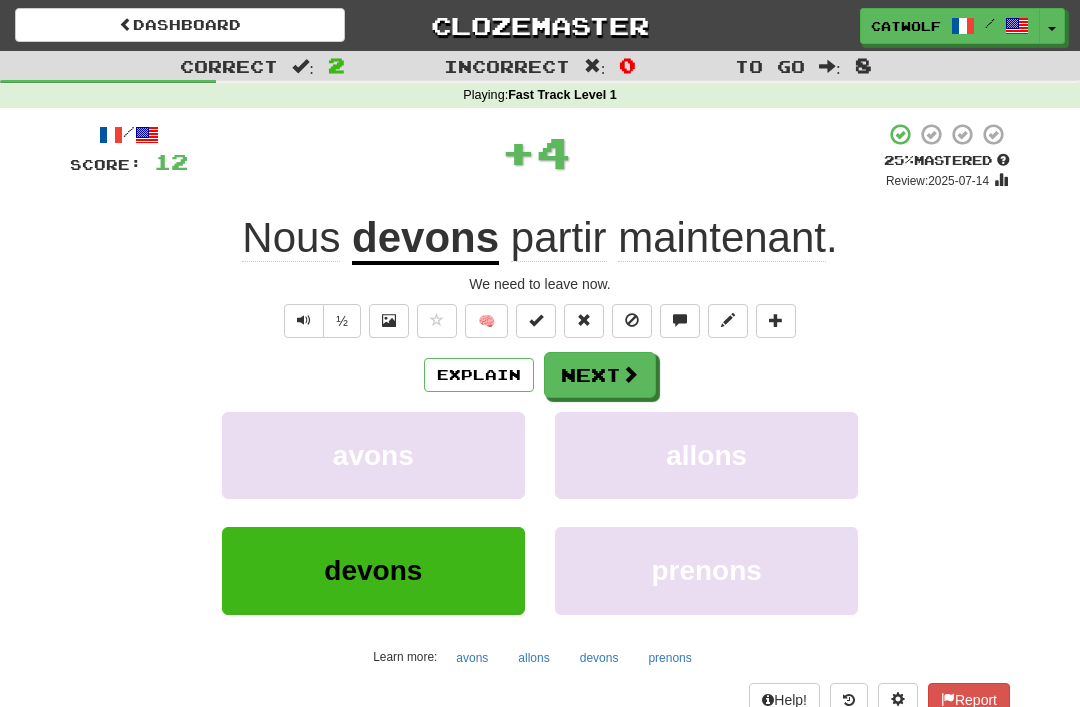 click on "Next" at bounding box center (600, 375) 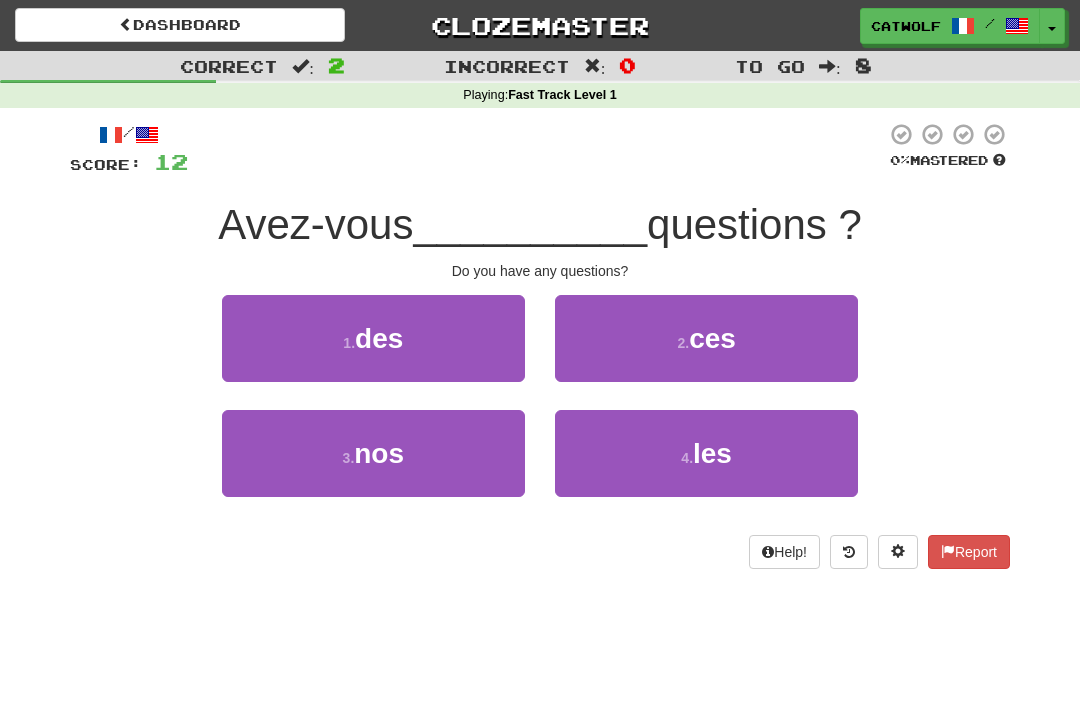 click on "des" at bounding box center (379, 338) 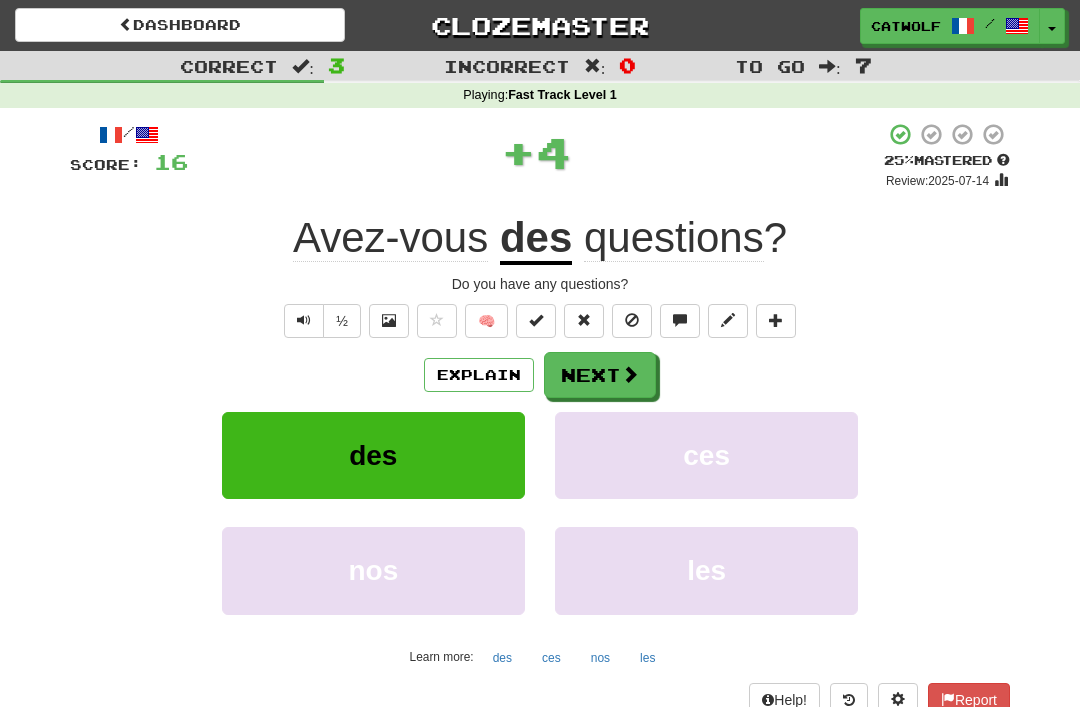 click on "Next" at bounding box center (600, 375) 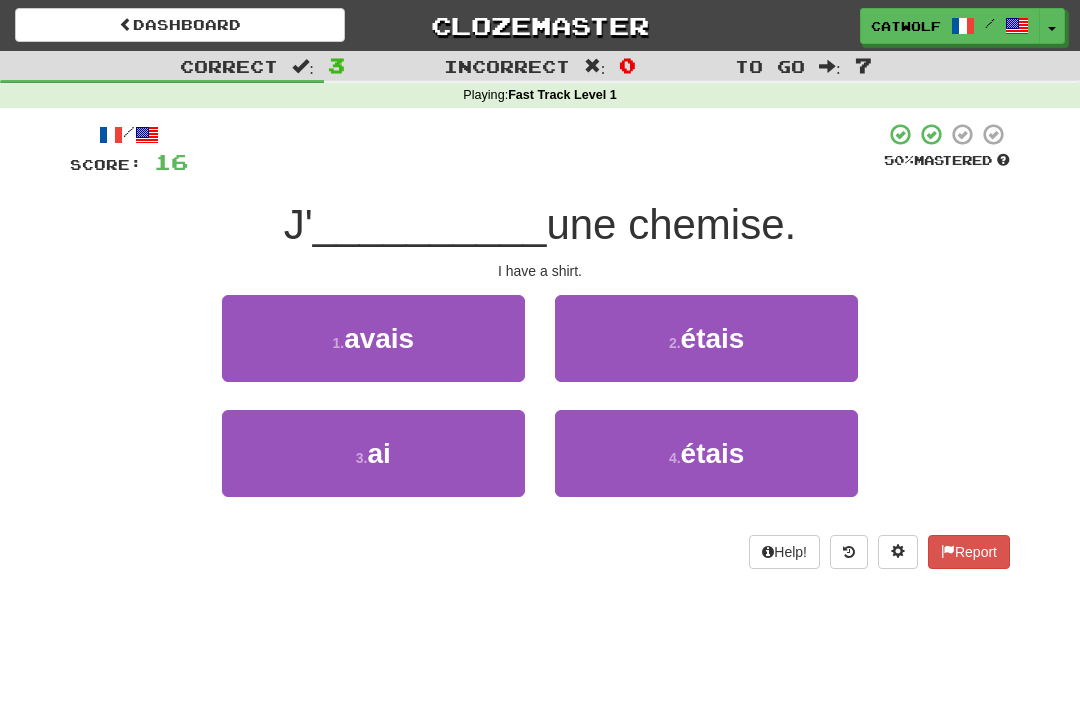 click on "3 .  ai" at bounding box center (373, 453) 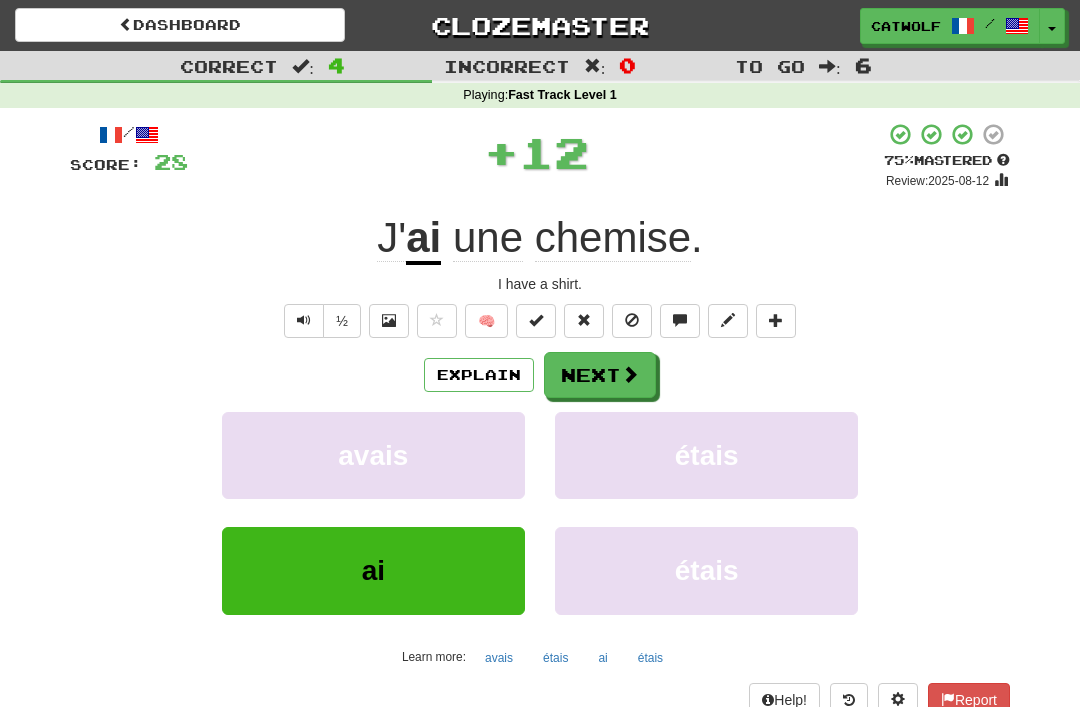click on "Next" at bounding box center (600, 375) 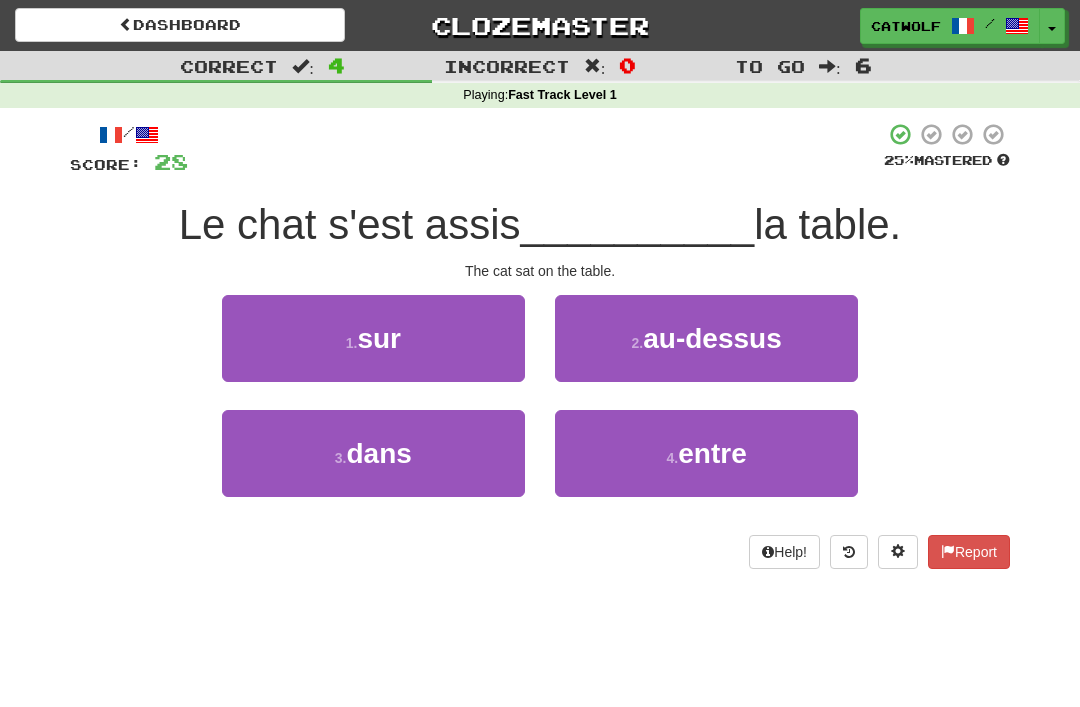 click on "1 .  sur" at bounding box center [373, 338] 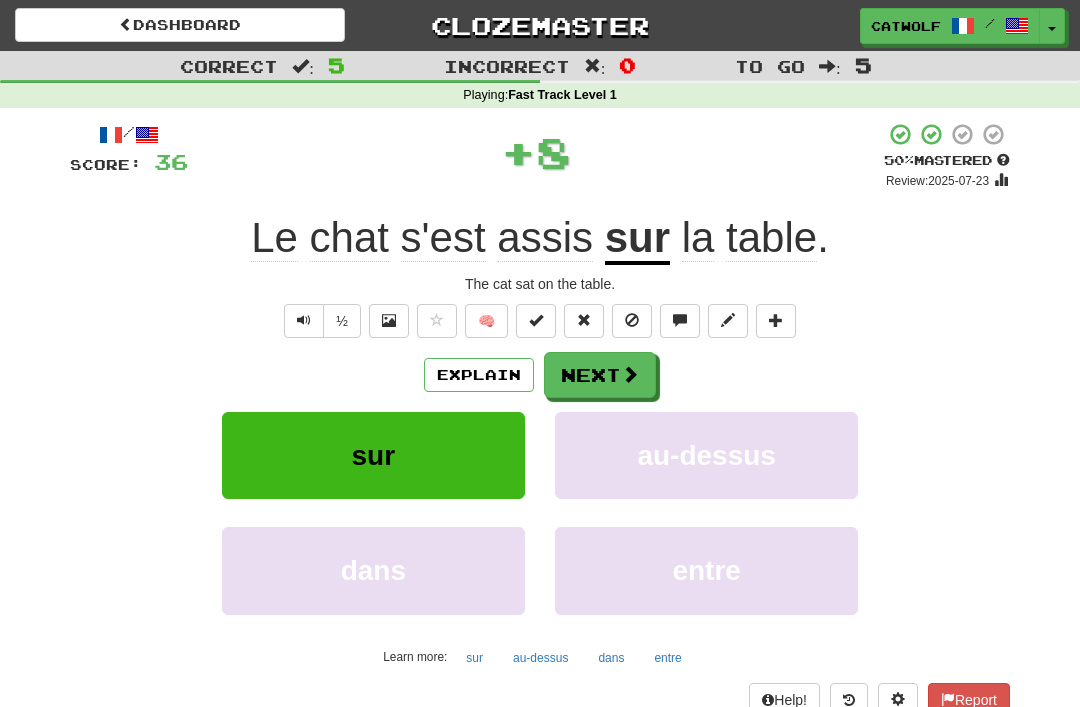 click on "Next" at bounding box center (600, 375) 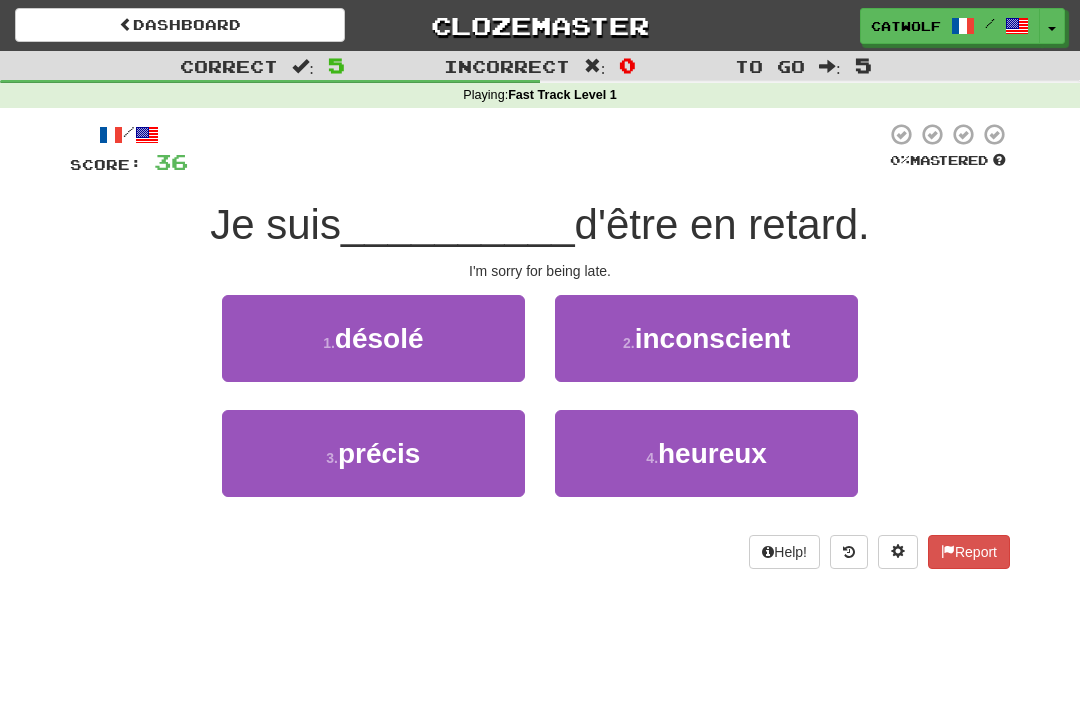 click on "désolé" at bounding box center (379, 338) 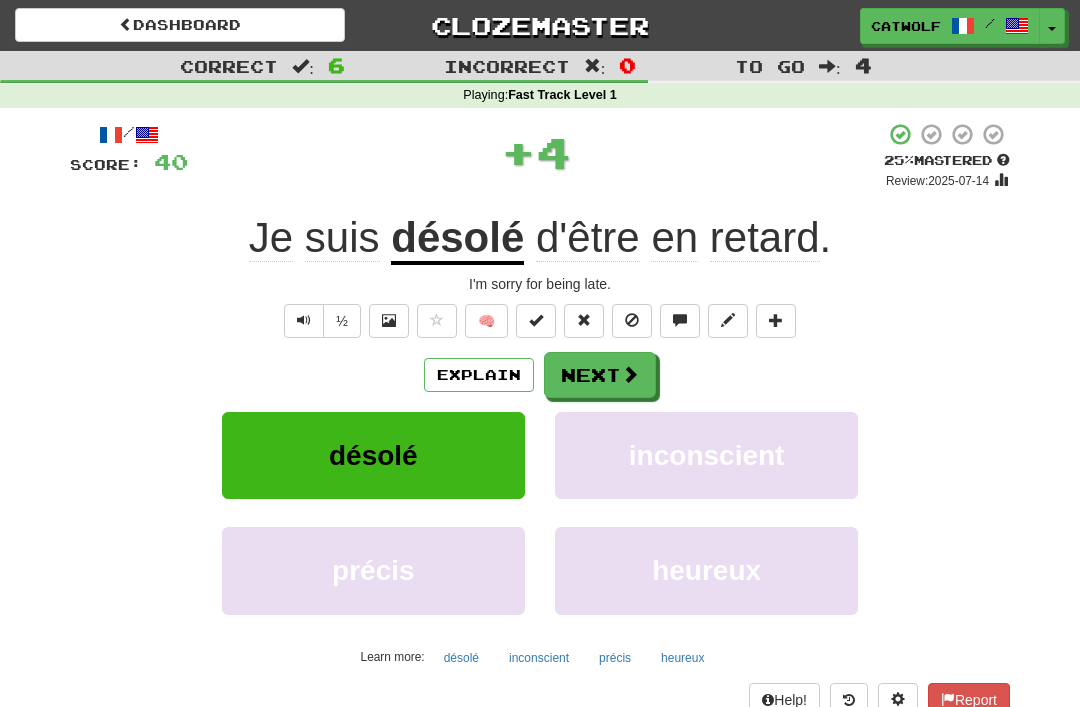 click on "Next" at bounding box center (600, 375) 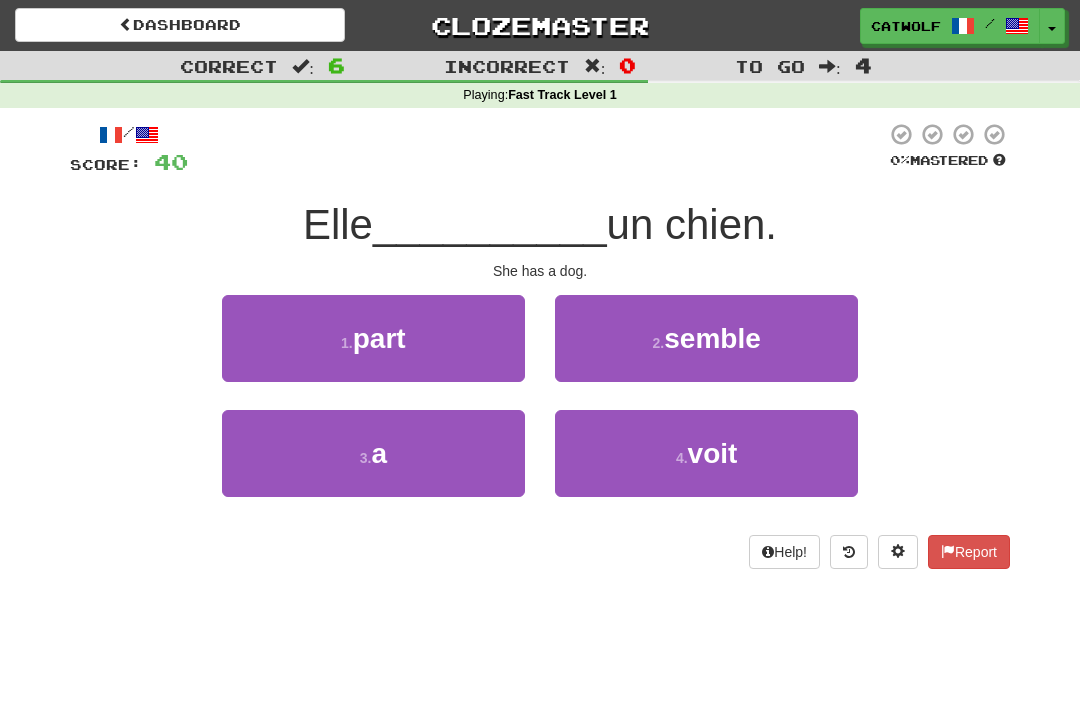 click on "3 .  a" at bounding box center (373, 453) 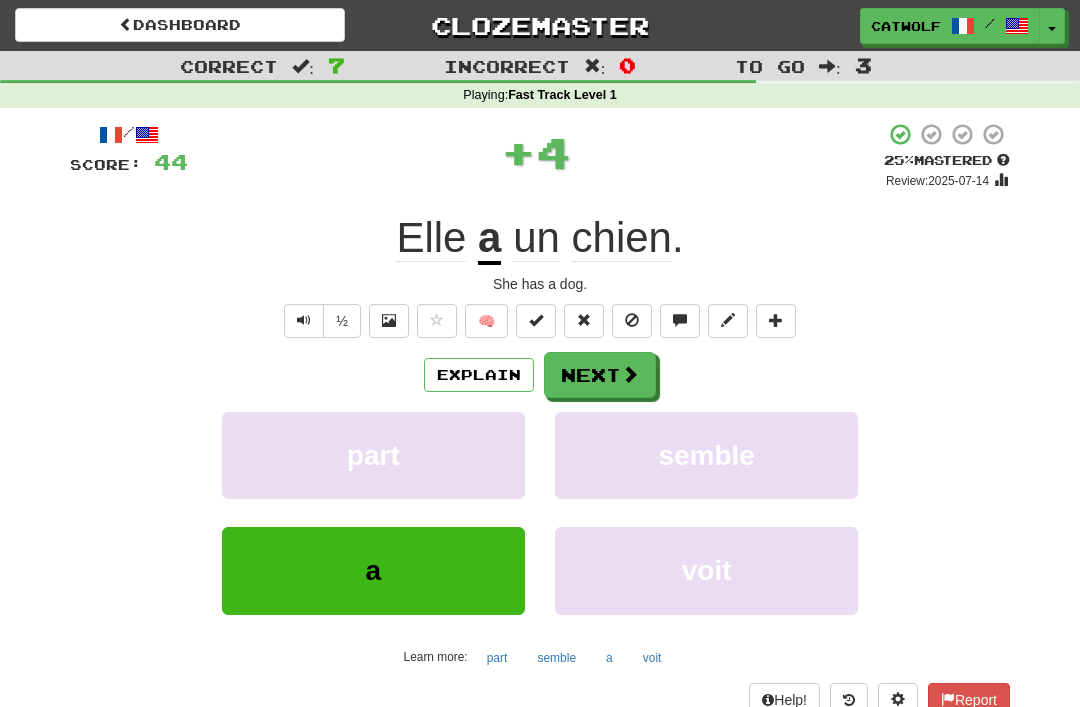 click at bounding box center [584, 321] 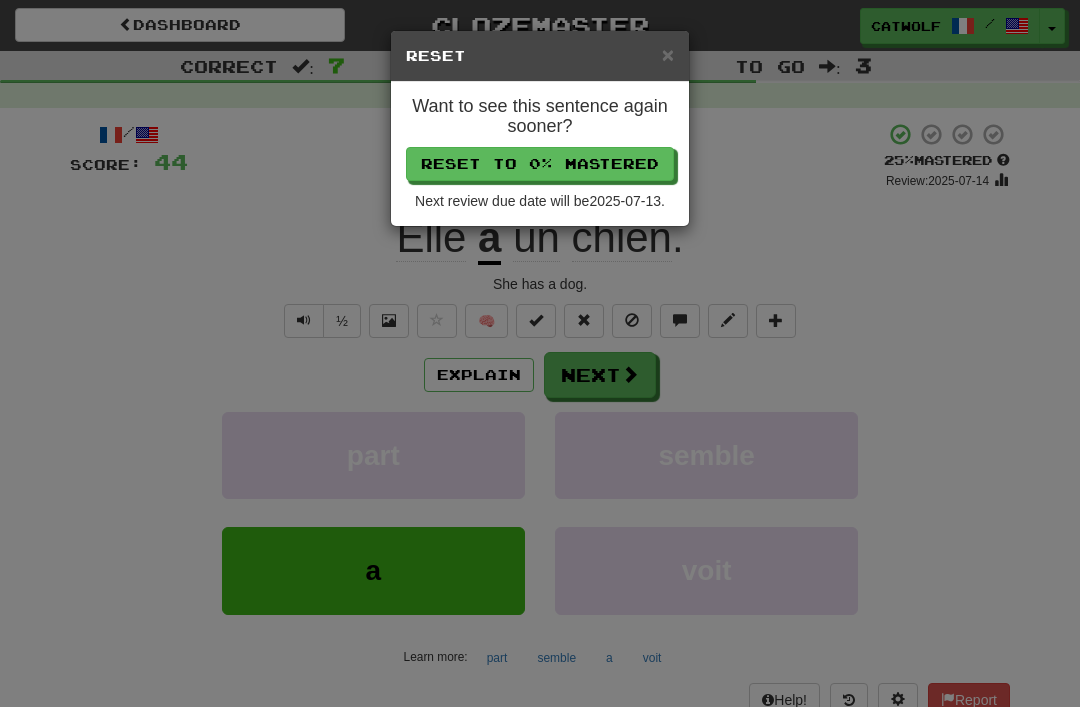 click on "× Reset Want to see this sentence again sooner? Reset to 0% Mastered Next review due date will be  2025-07-13 ." at bounding box center [540, 353] 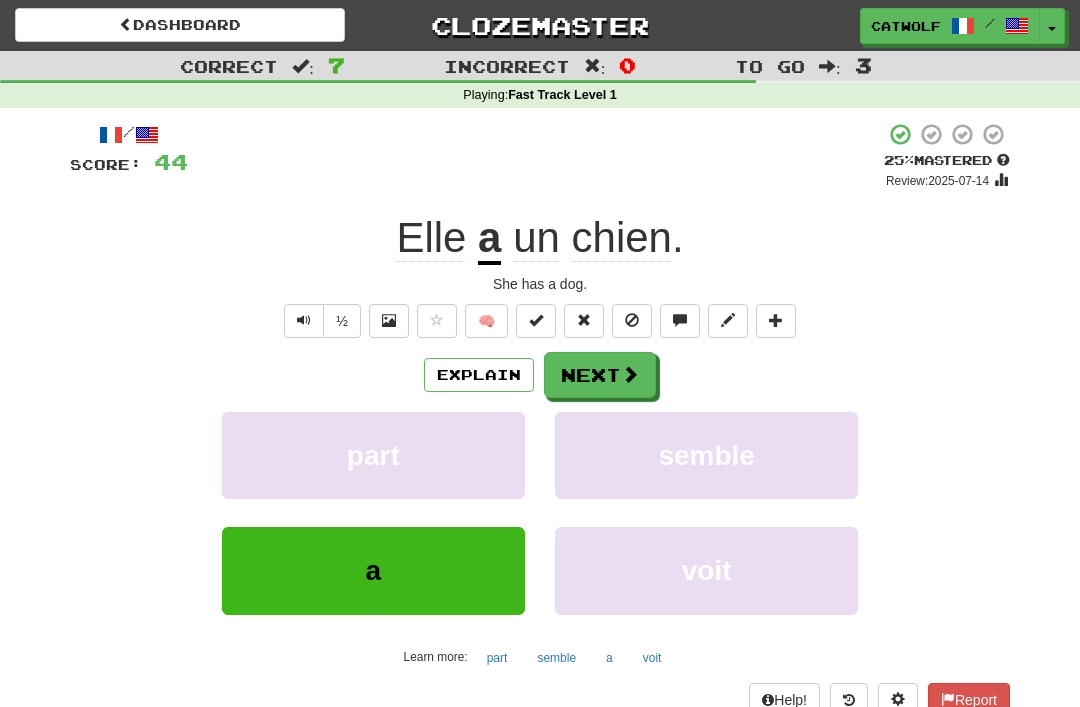 click on "Next" at bounding box center (600, 375) 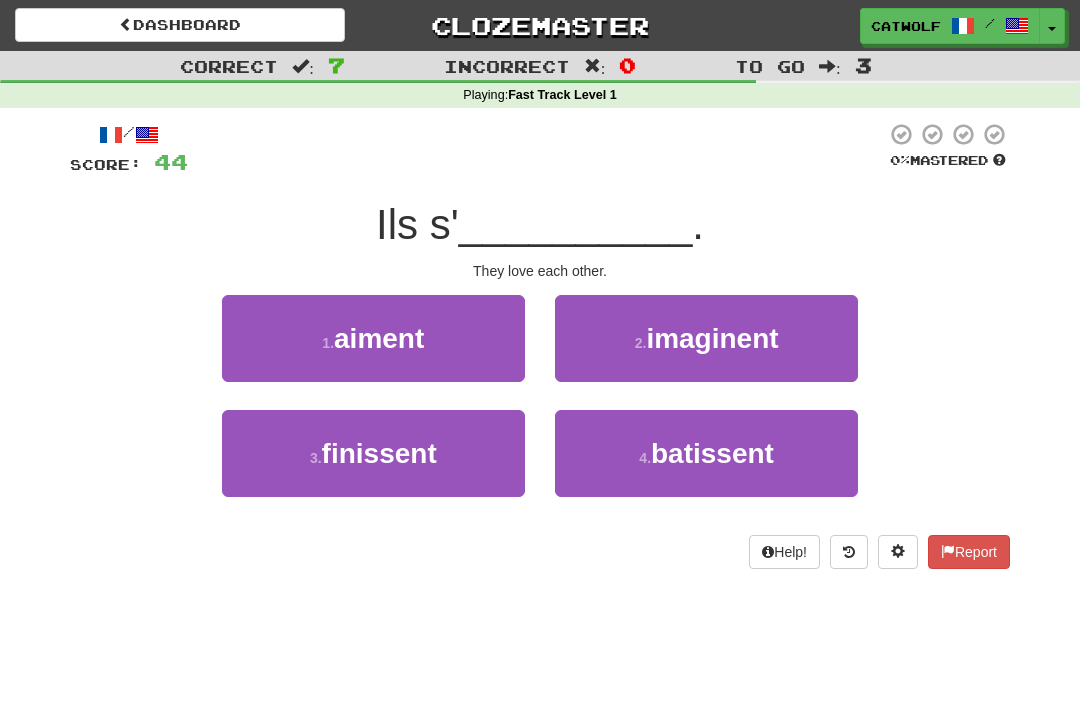 click on "aiment" at bounding box center (379, 338) 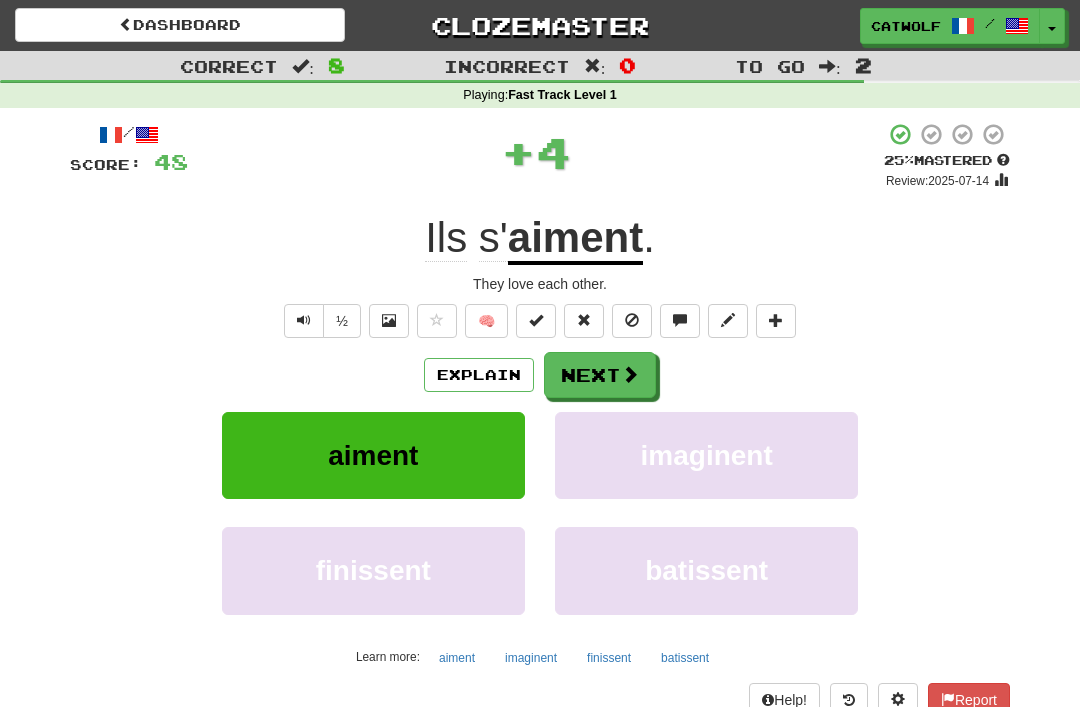 click on "Next" at bounding box center [600, 375] 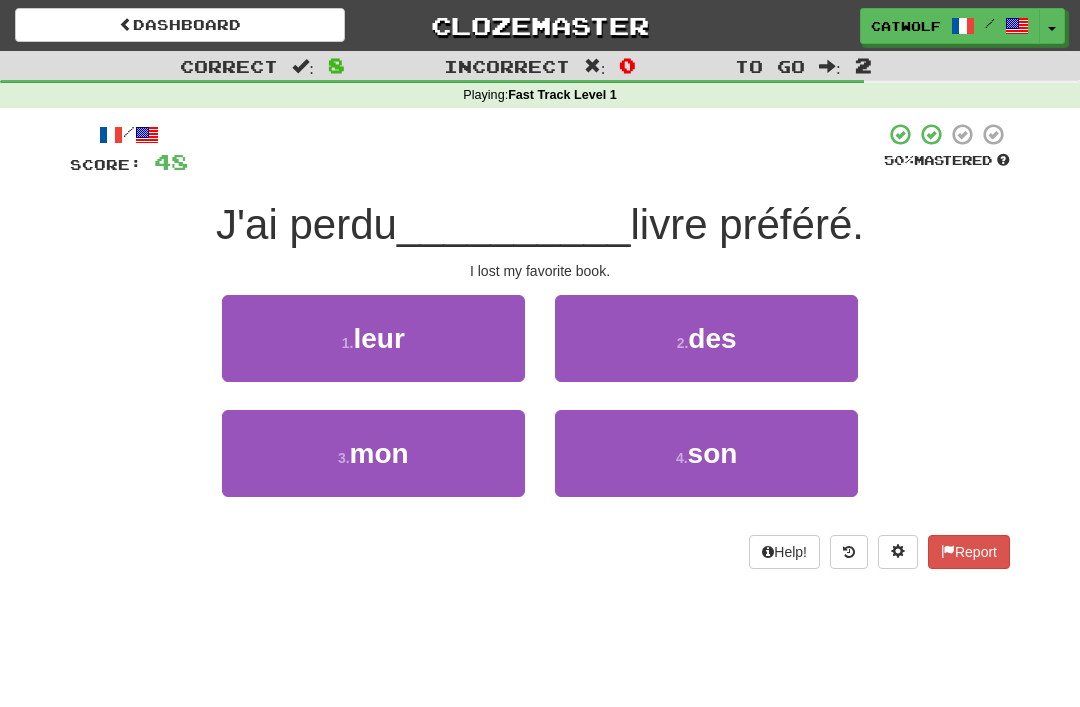 click on "3 .  mon" at bounding box center (373, 453) 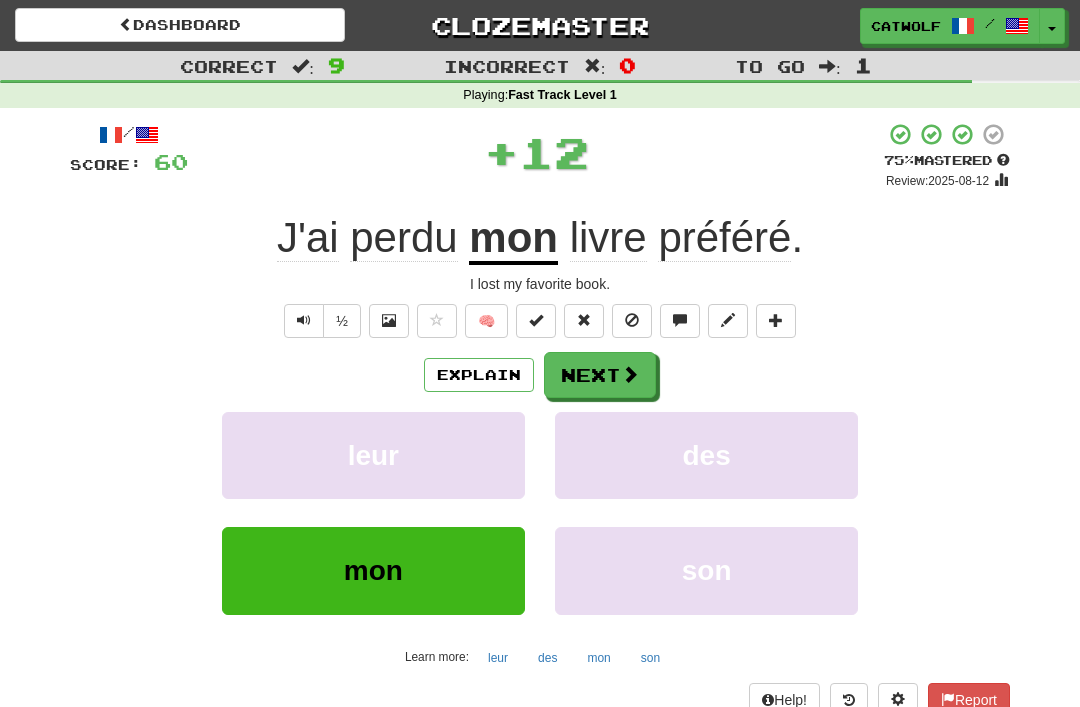 click on "Next" at bounding box center [600, 375] 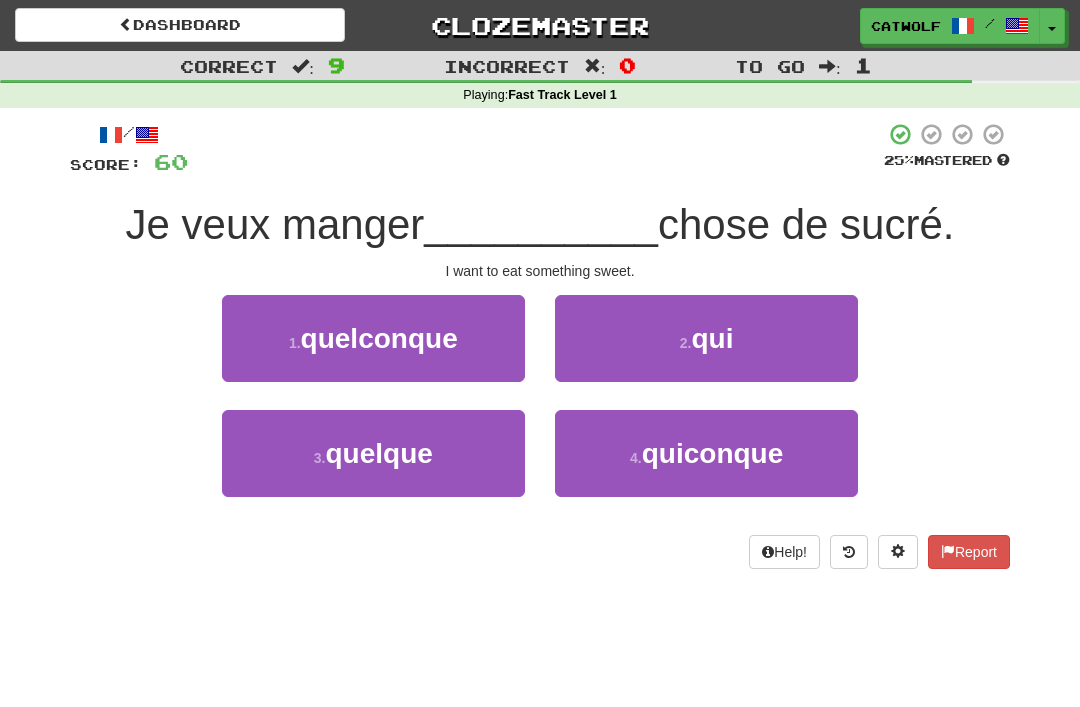 click on "3 .  quelque" at bounding box center [373, 453] 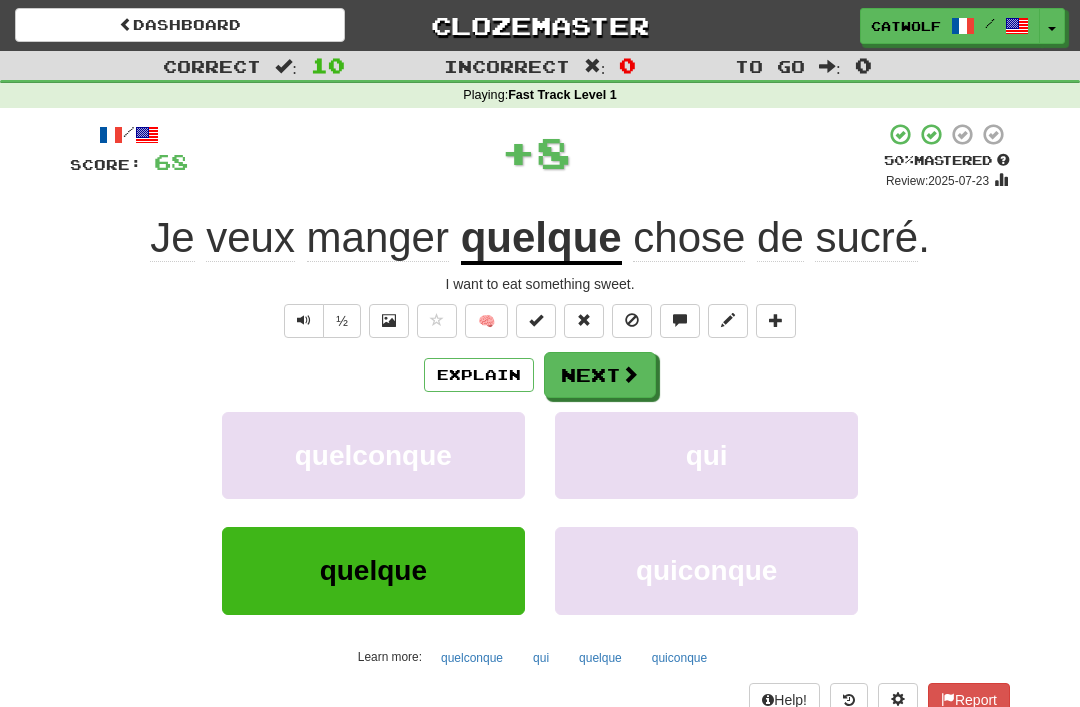 click on "Next" at bounding box center (600, 375) 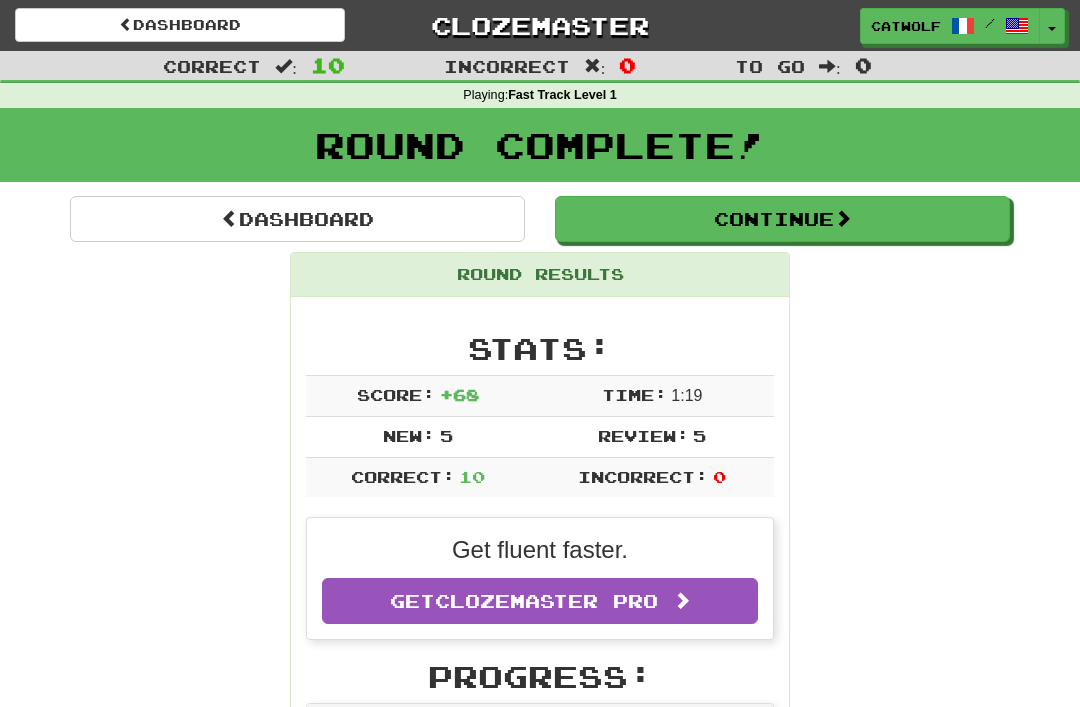 click on "Dashboard" at bounding box center (297, 219) 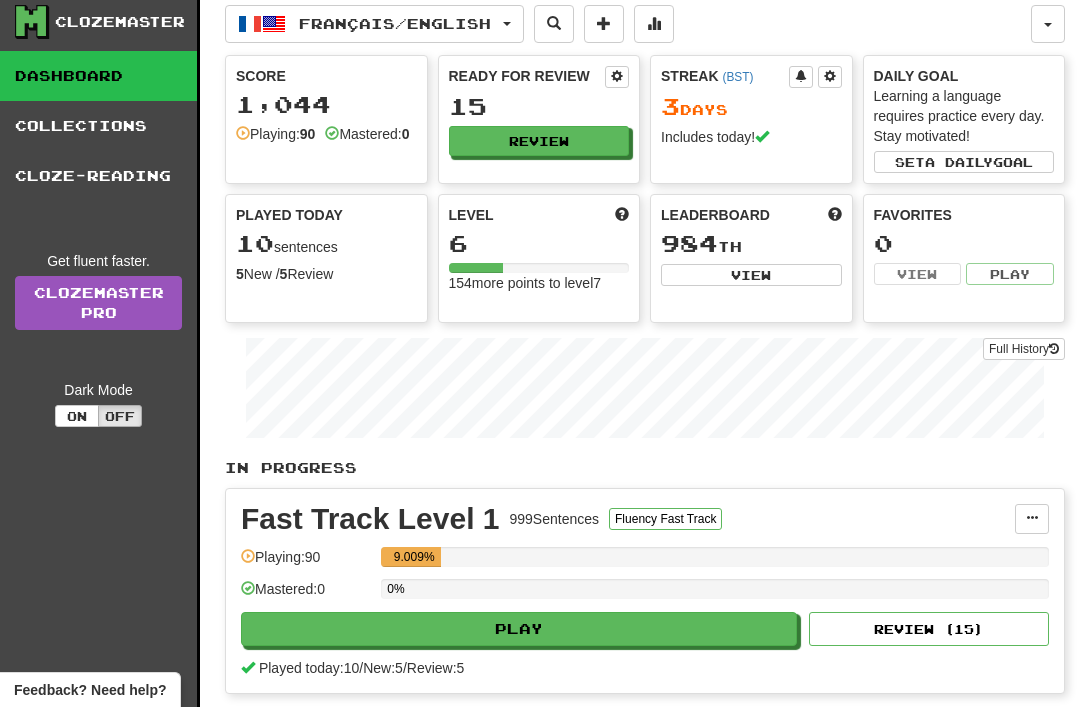 scroll, scrollTop: 0, scrollLeft: 0, axis: both 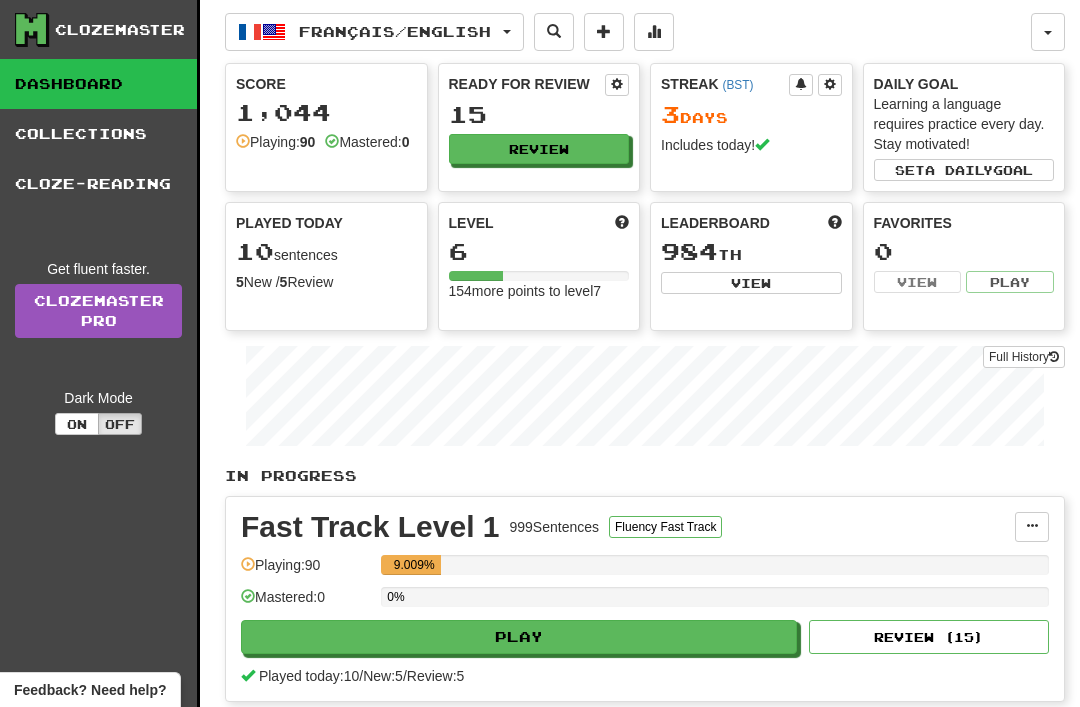click at bounding box center [507, 32] 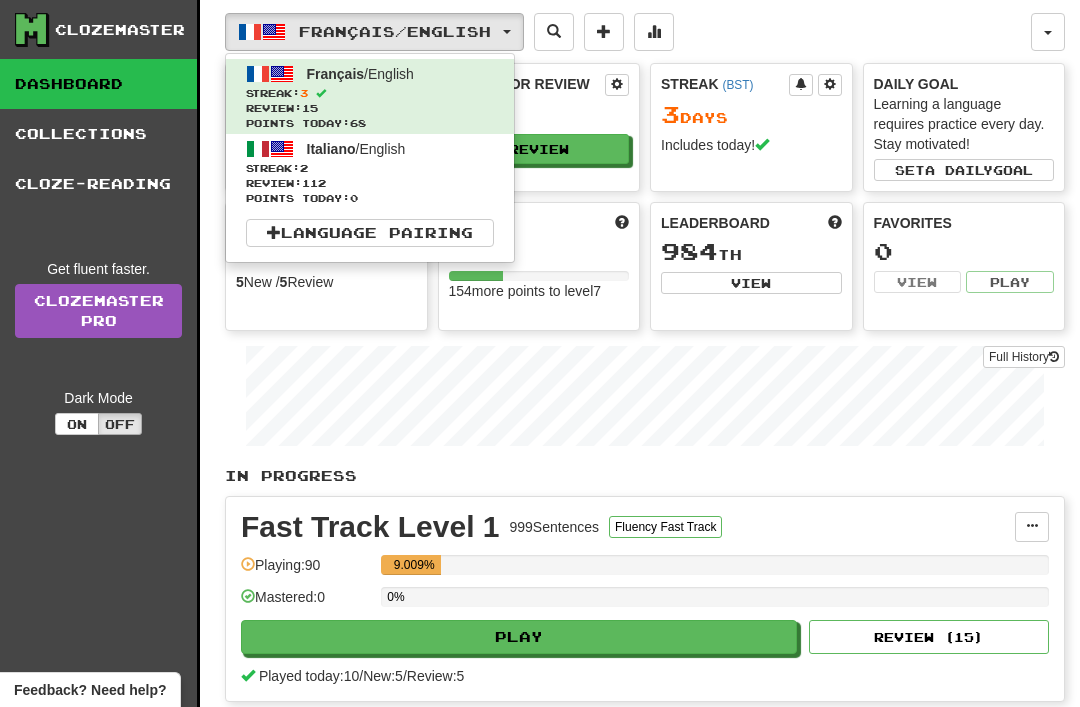 click on "2" at bounding box center (304, 168) 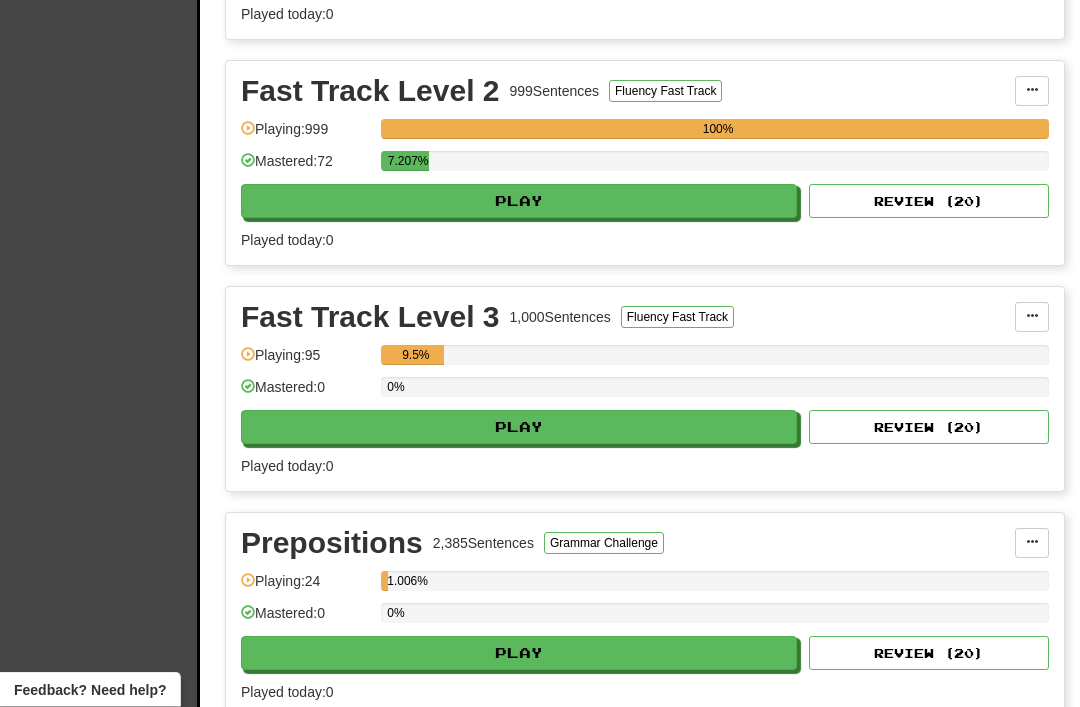 scroll, scrollTop: 1114, scrollLeft: 0, axis: vertical 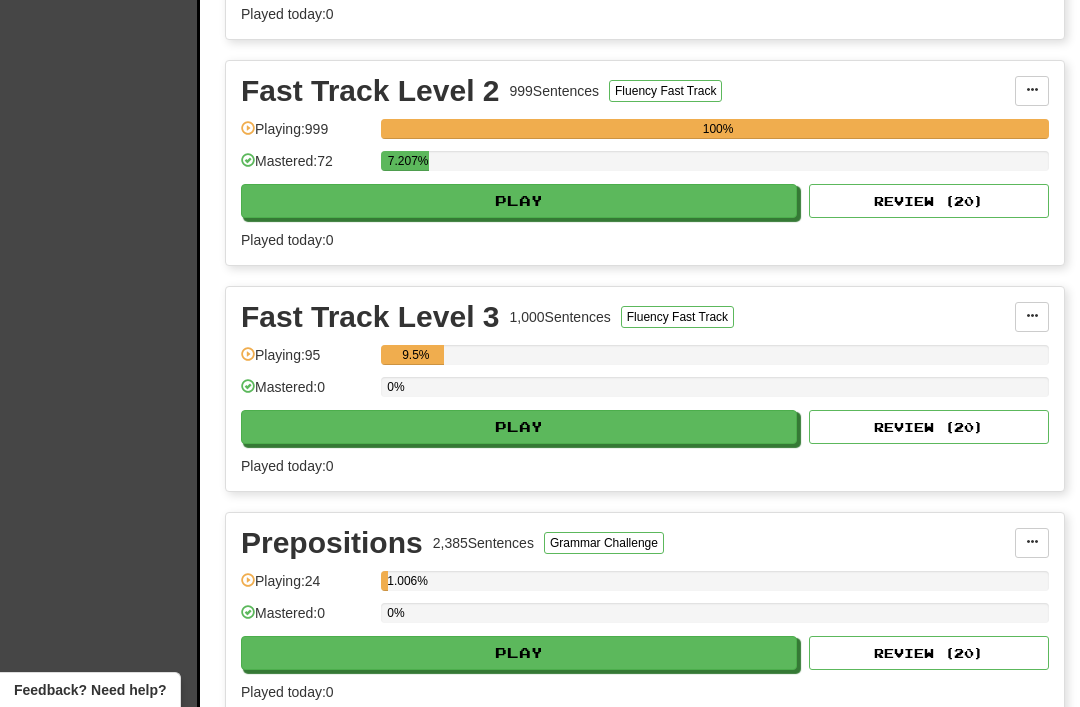 click on "Play" at bounding box center (519, 427) 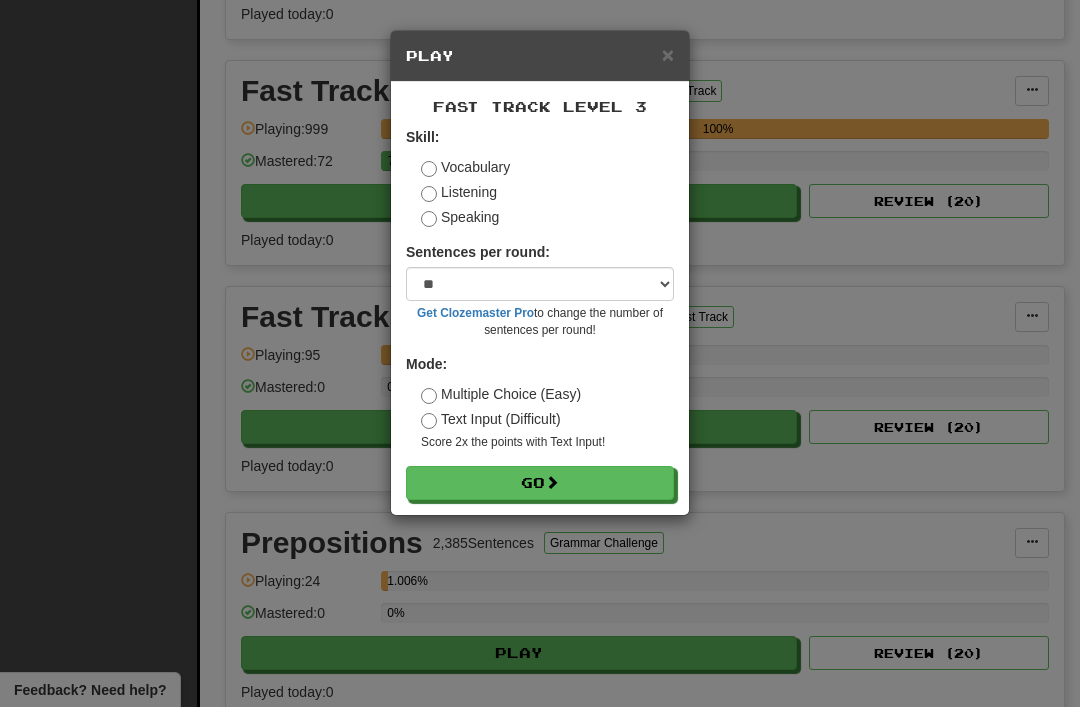 click on "Go" at bounding box center (540, 483) 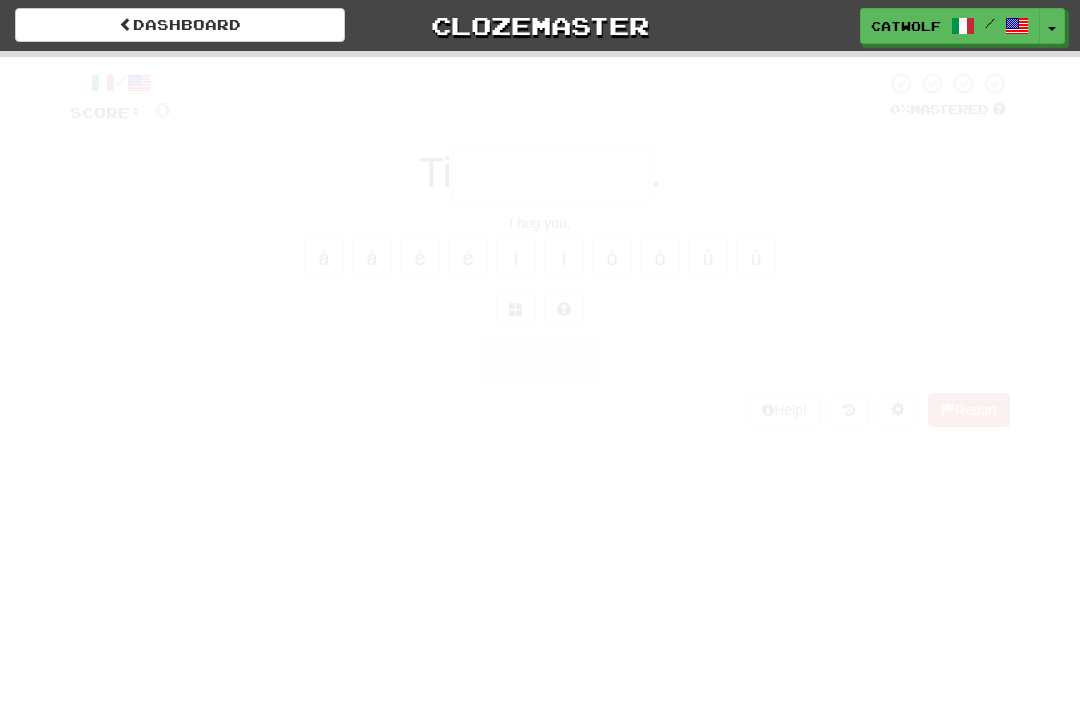 scroll, scrollTop: 0, scrollLeft: 0, axis: both 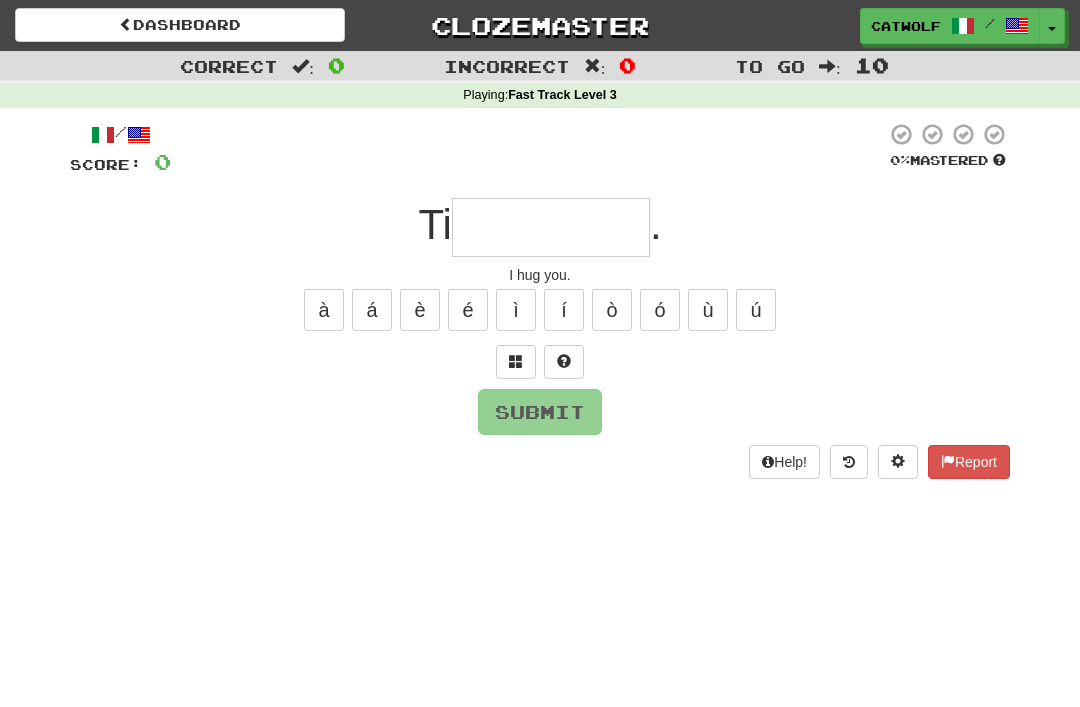 click at bounding box center [516, 362] 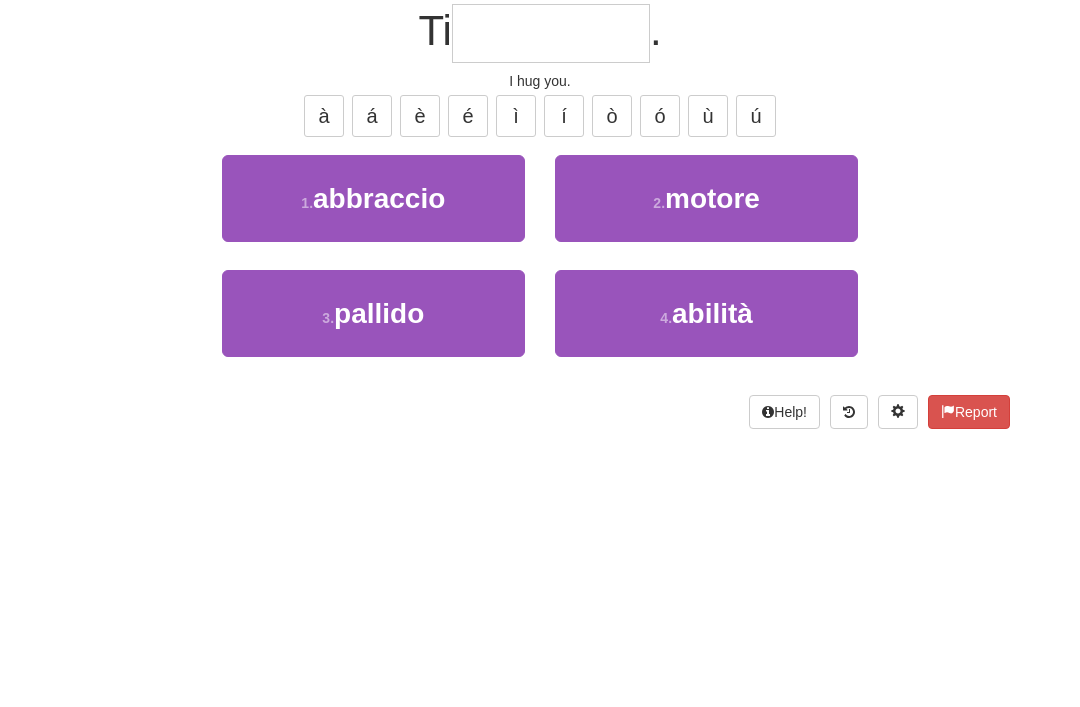 click on "1 ." at bounding box center (307, 397) 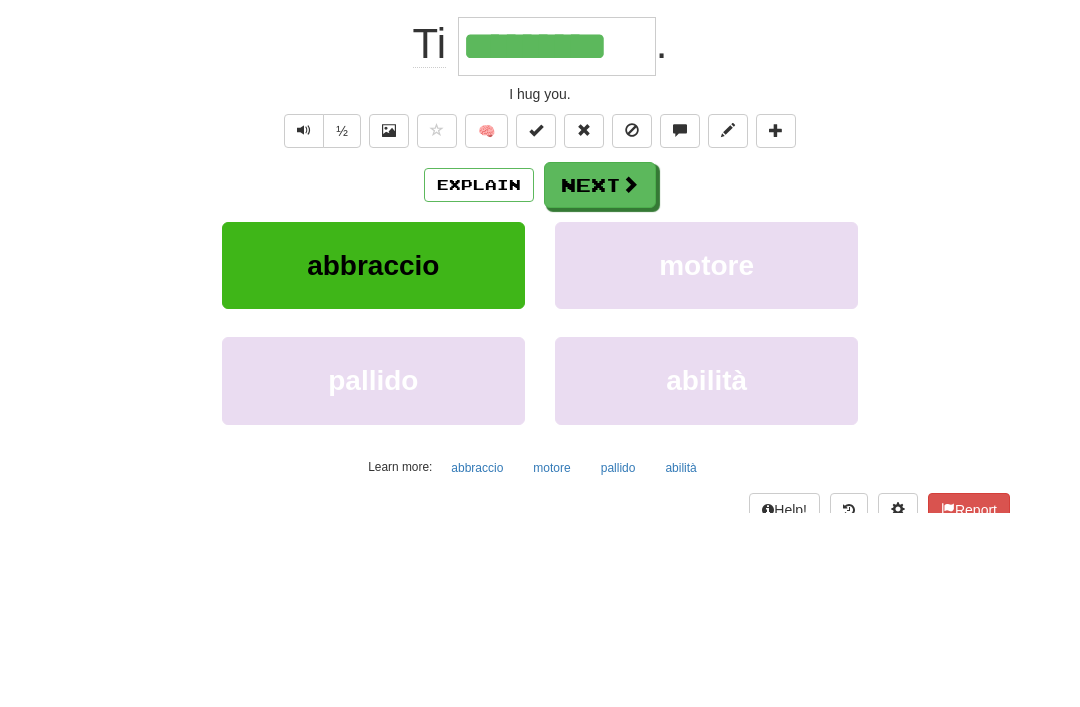 scroll, scrollTop: 194, scrollLeft: 0, axis: vertical 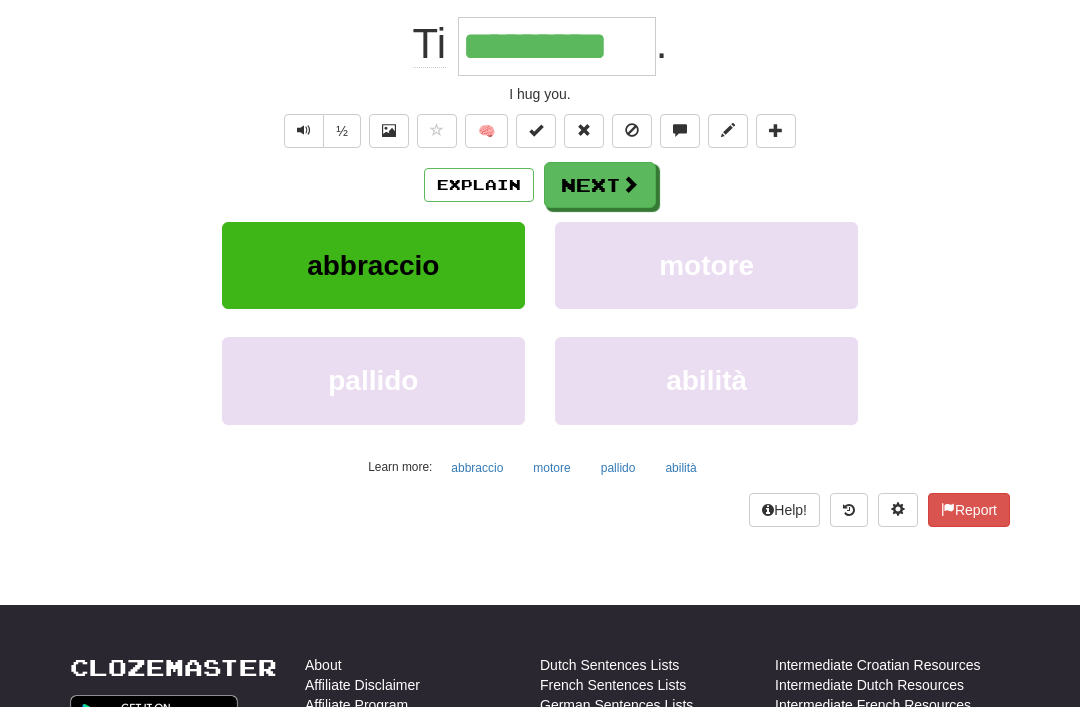 click on "Next" at bounding box center [600, 185] 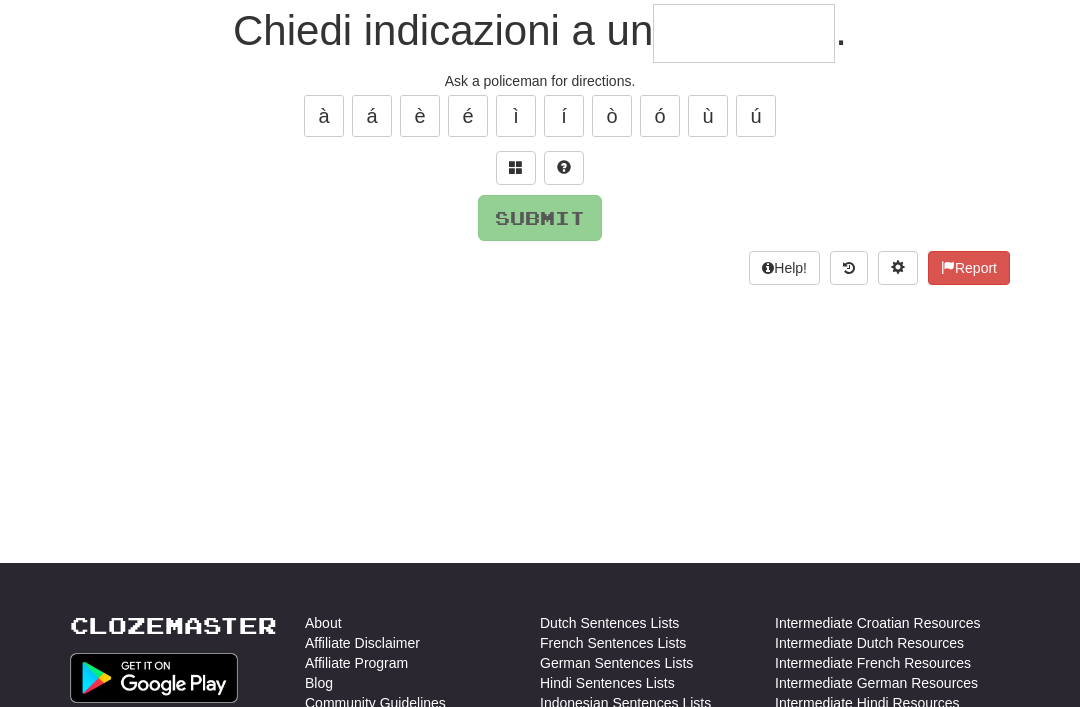 click at bounding box center (516, 167) 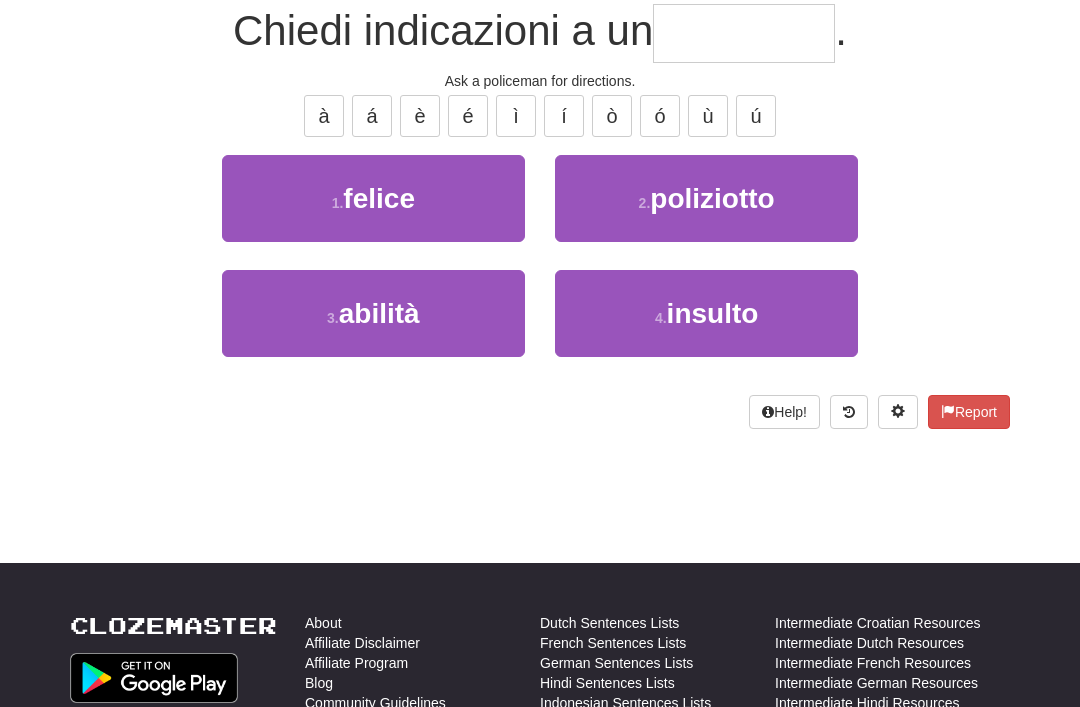 click on "2 ." at bounding box center (645, 203) 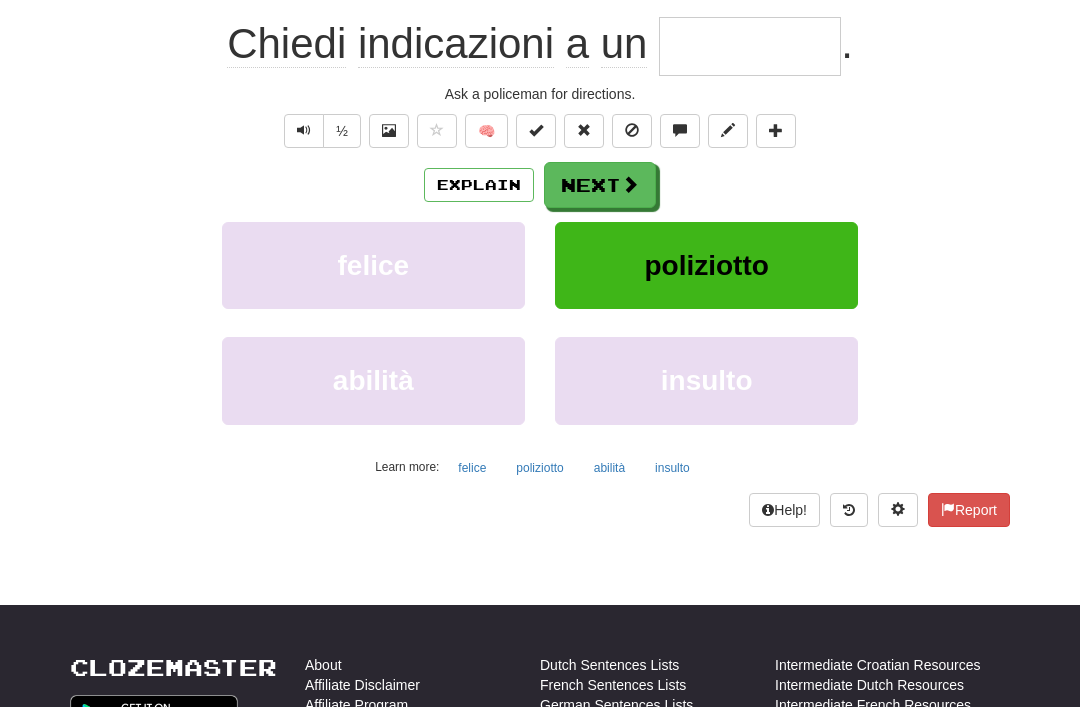 type on "**********" 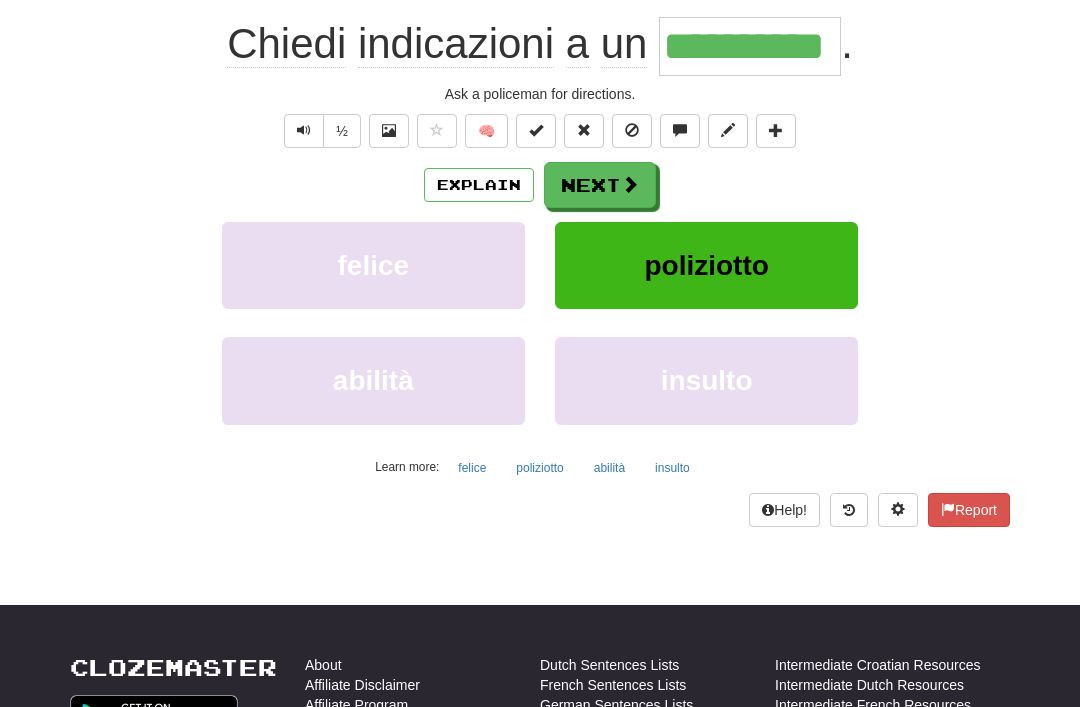 click on "Next" at bounding box center [600, 185] 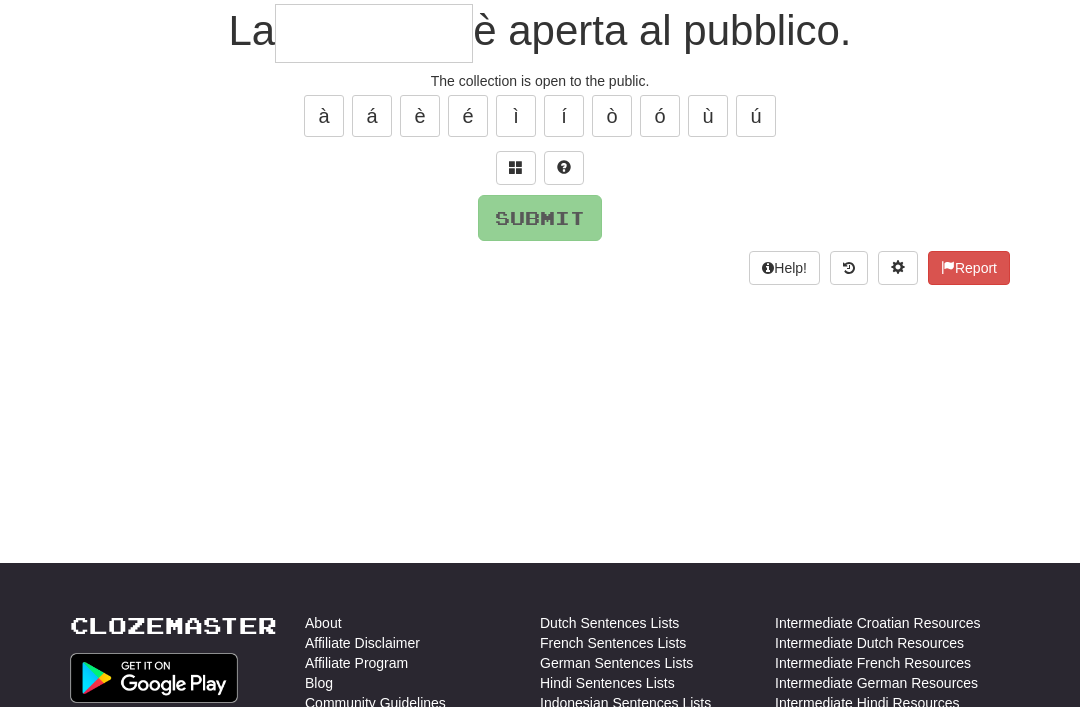 click at bounding box center (516, 167) 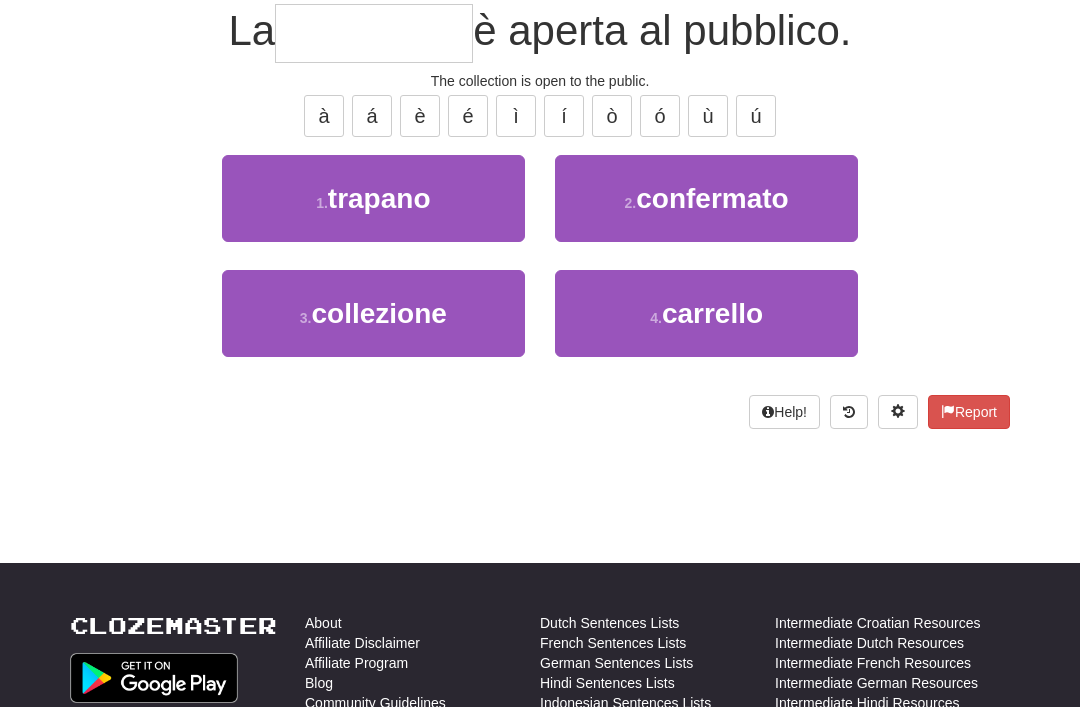 click on "collezione" at bounding box center [378, 313] 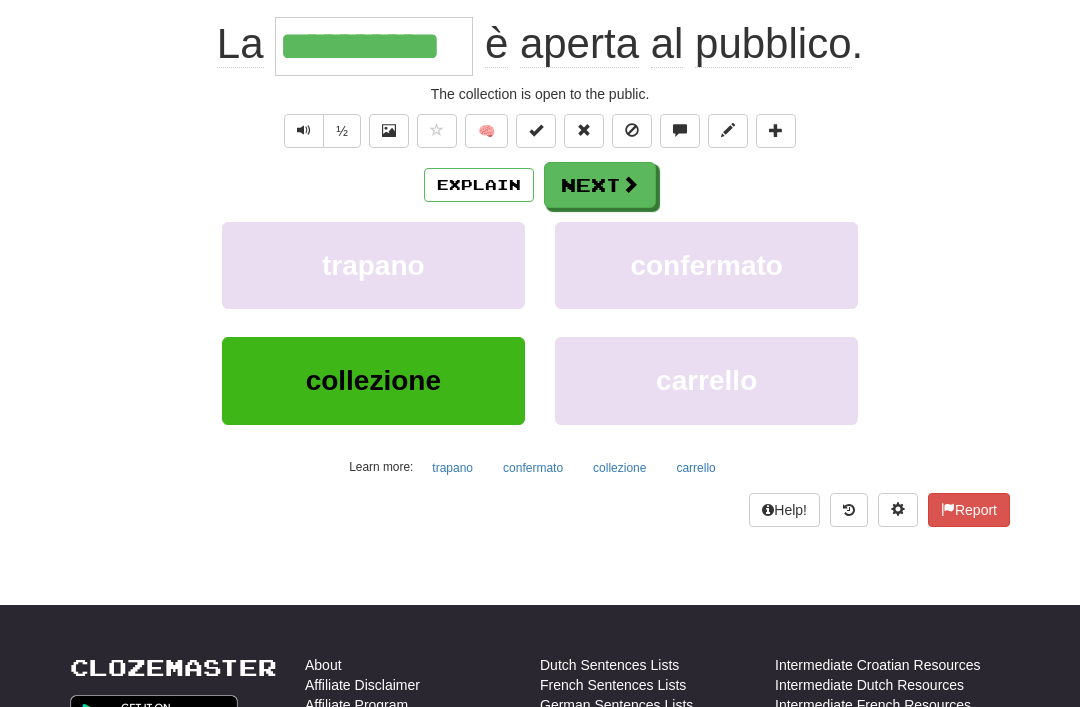 click on "Next" at bounding box center [600, 185] 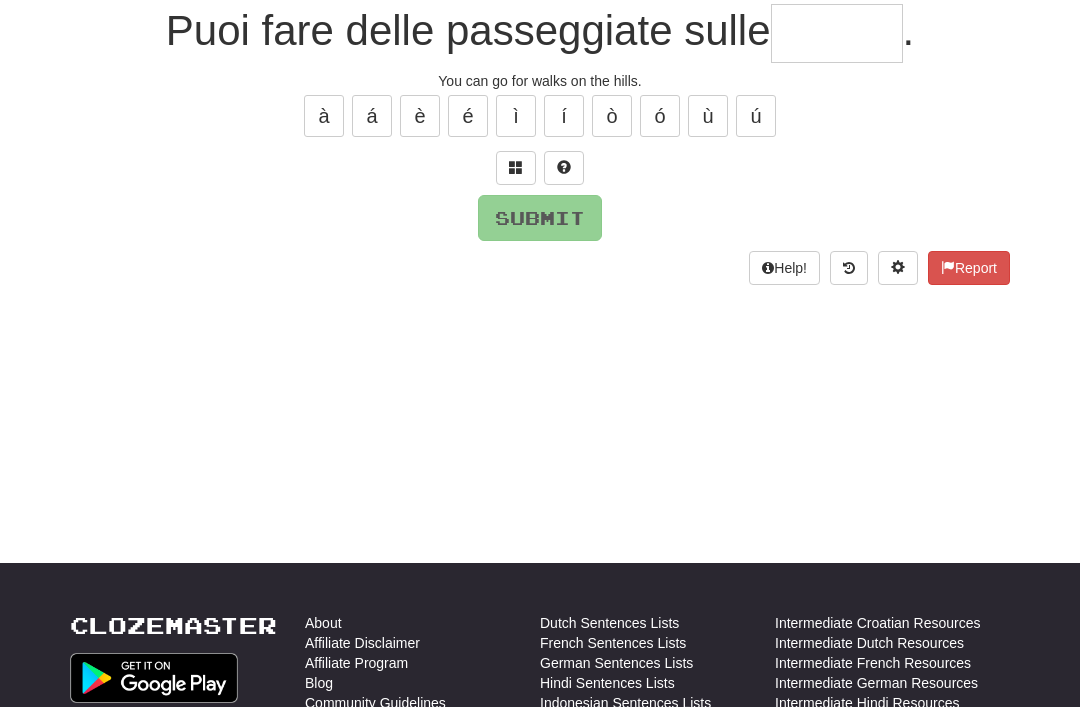 click at bounding box center [516, 167] 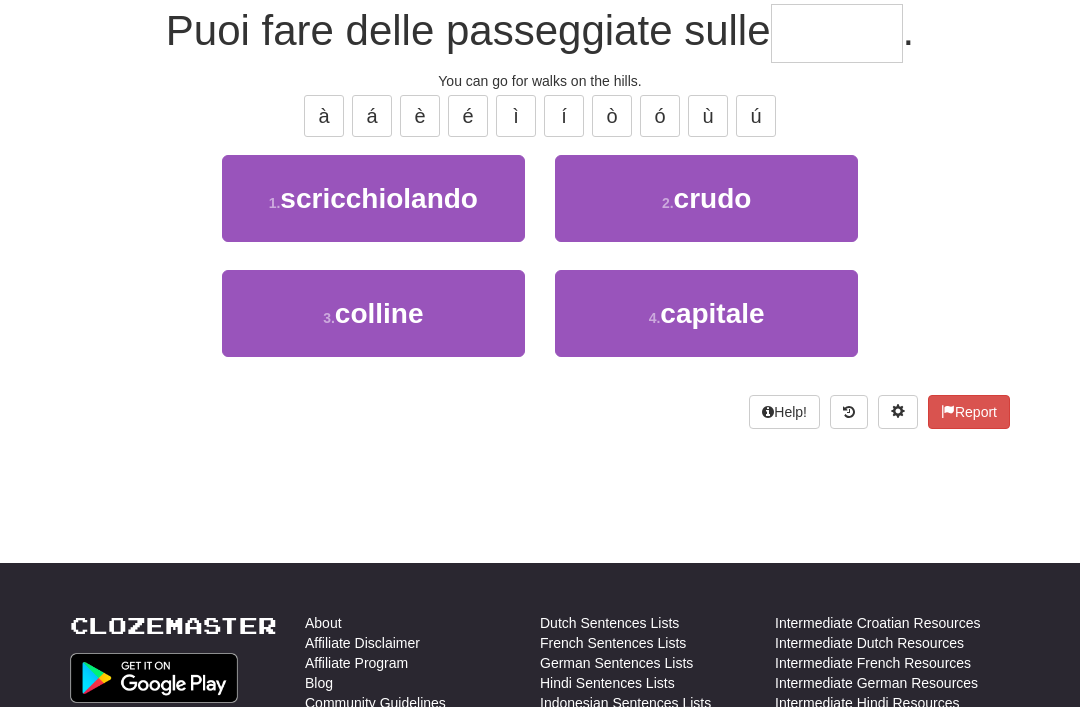 click on "colline" at bounding box center [379, 313] 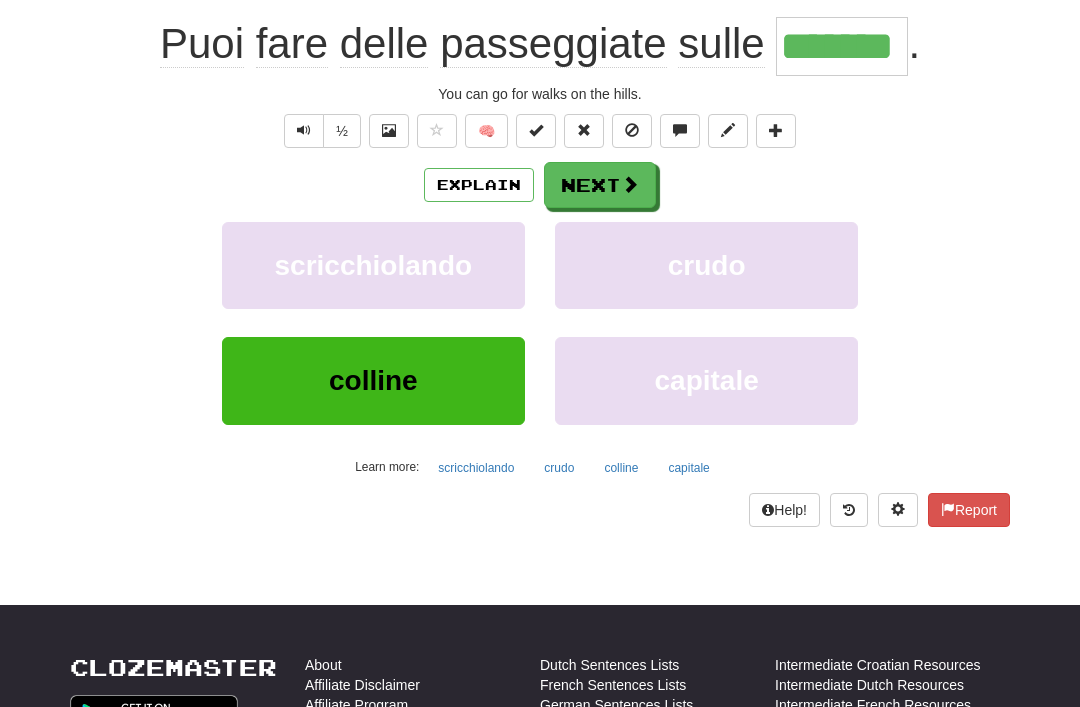 click at bounding box center (630, 184) 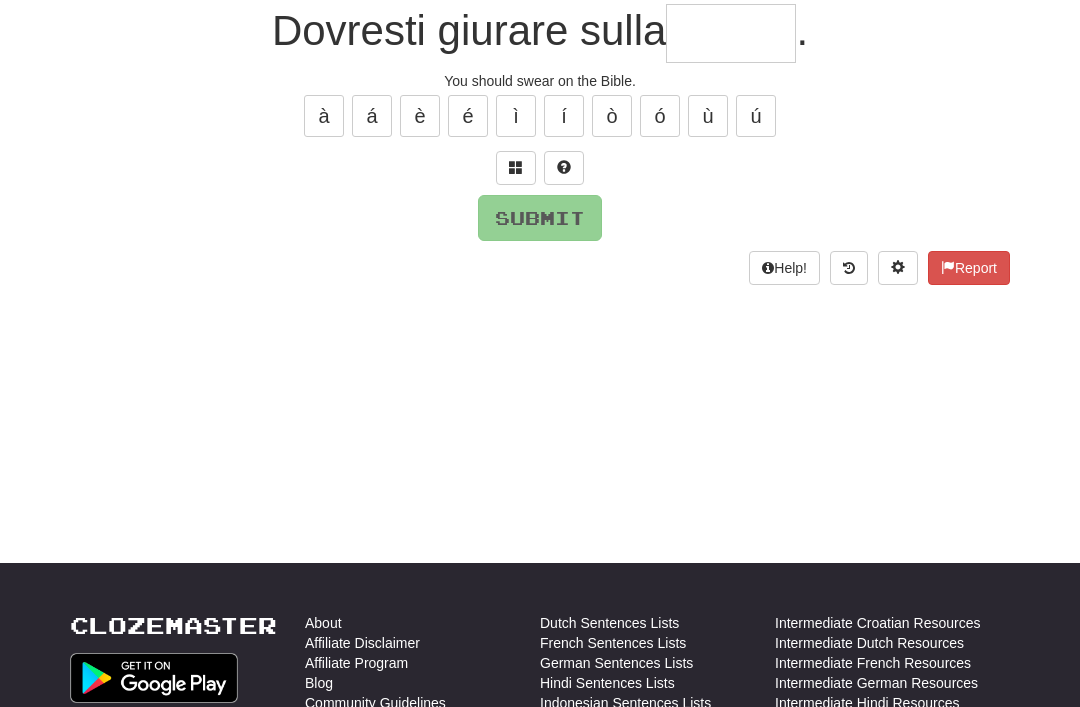 click at bounding box center (516, 167) 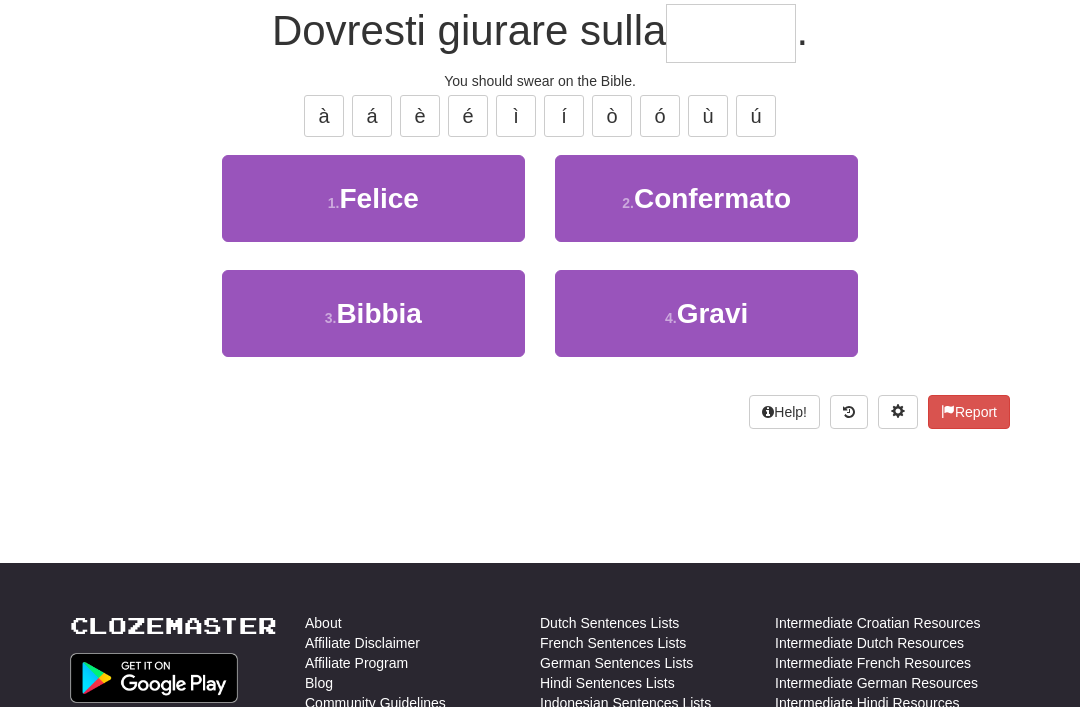 click on "3 .  Bibbia" at bounding box center [373, 313] 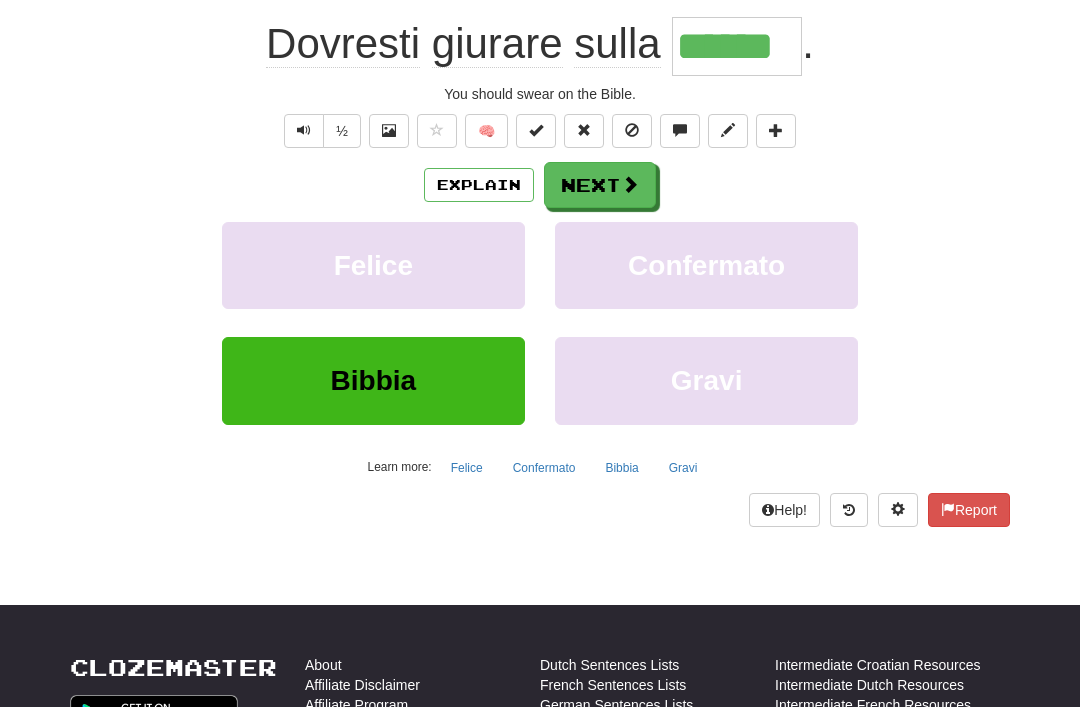 click on "Next" at bounding box center (600, 185) 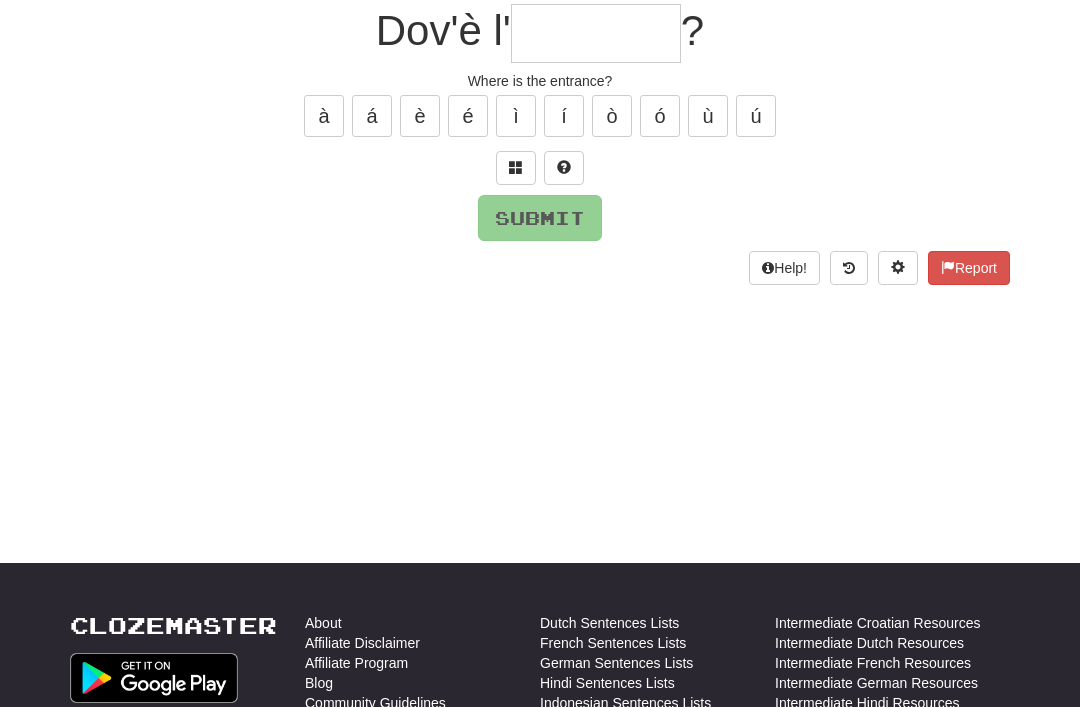 click at bounding box center (516, 167) 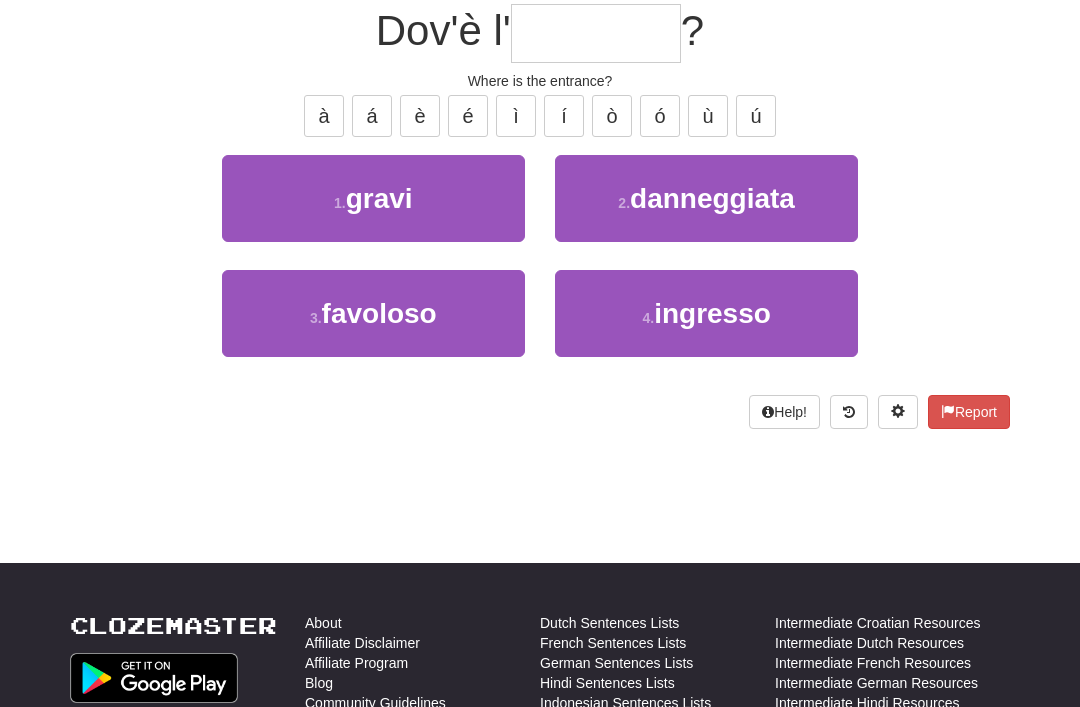 click on "4 .  ingresso" at bounding box center [706, 313] 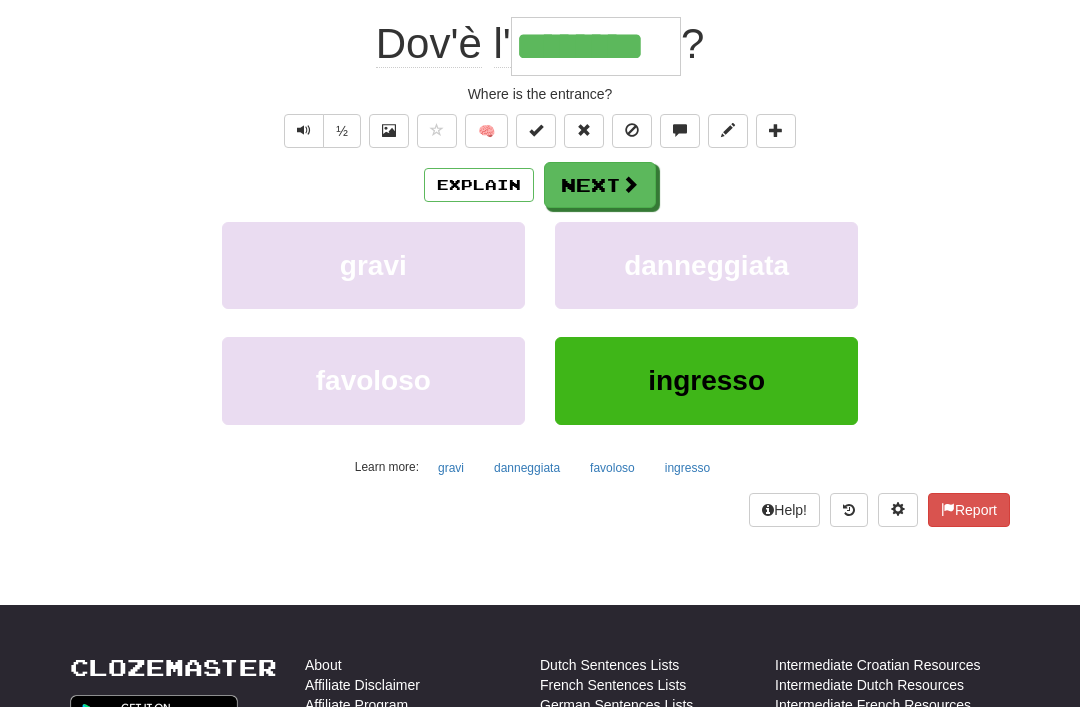 click on "Next" at bounding box center (600, 185) 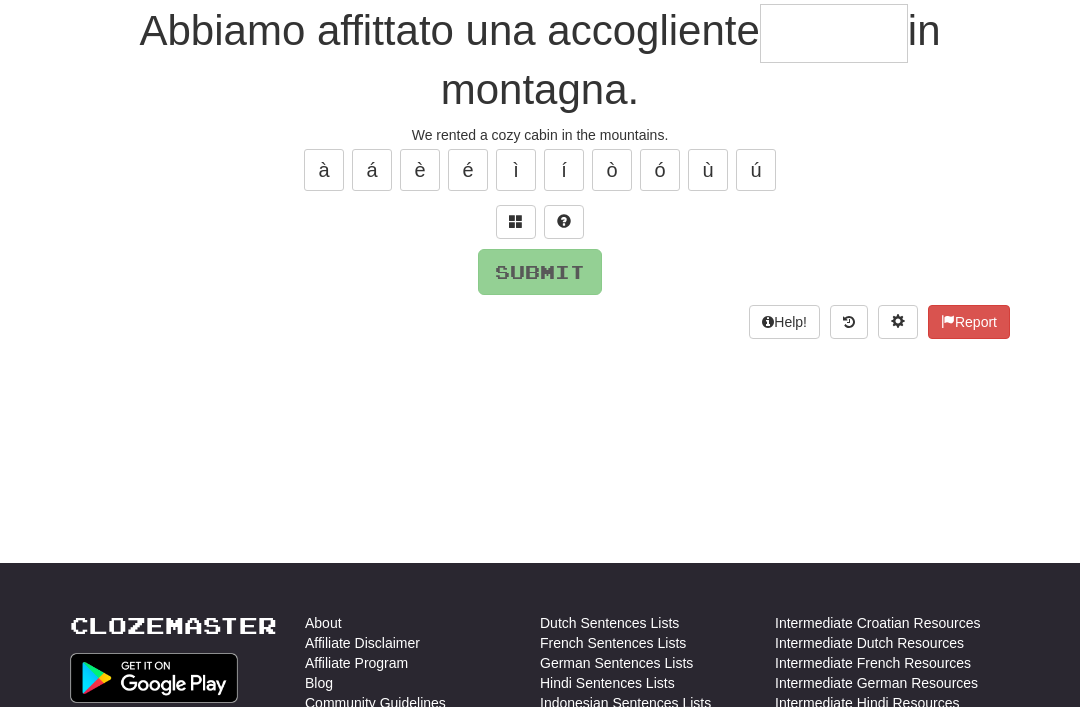 click at bounding box center (516, 221) 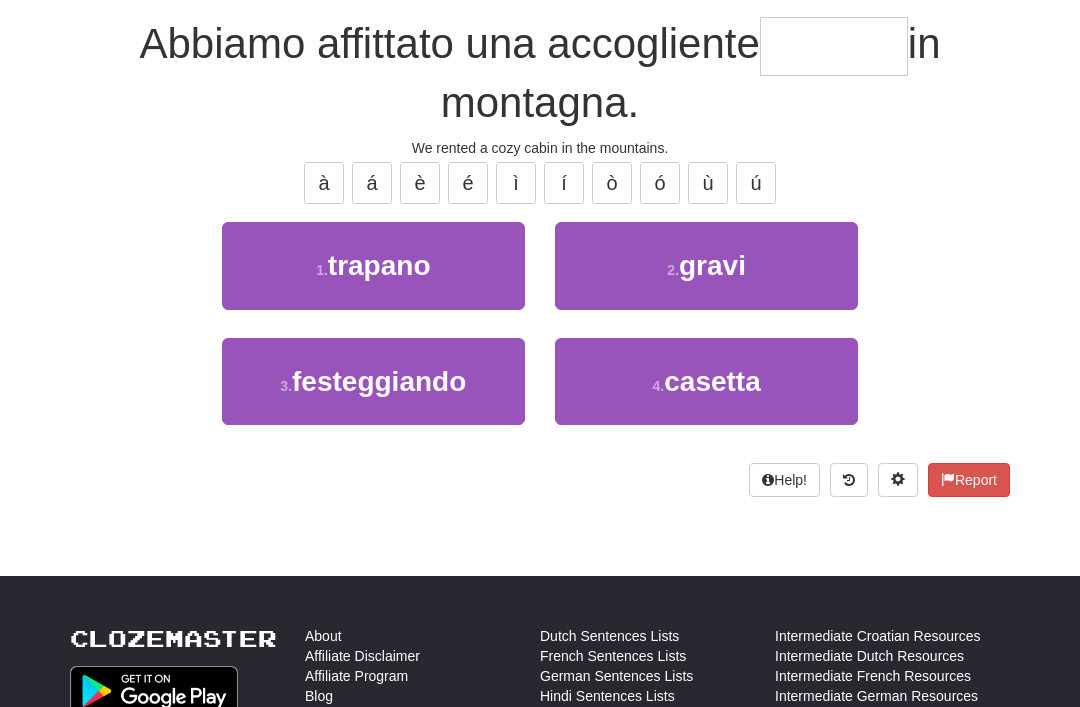 scroll, scrollTop: 179, scrollLeft: 0, axis: vertical 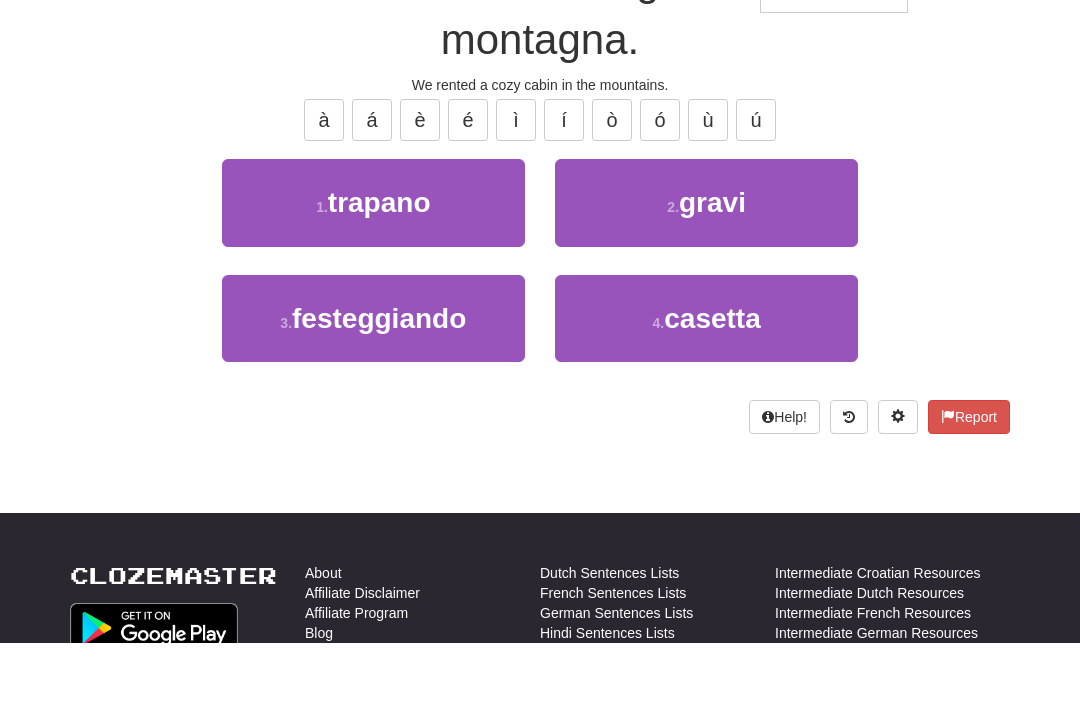 click on "4 ." at bounding box center (659, 388) 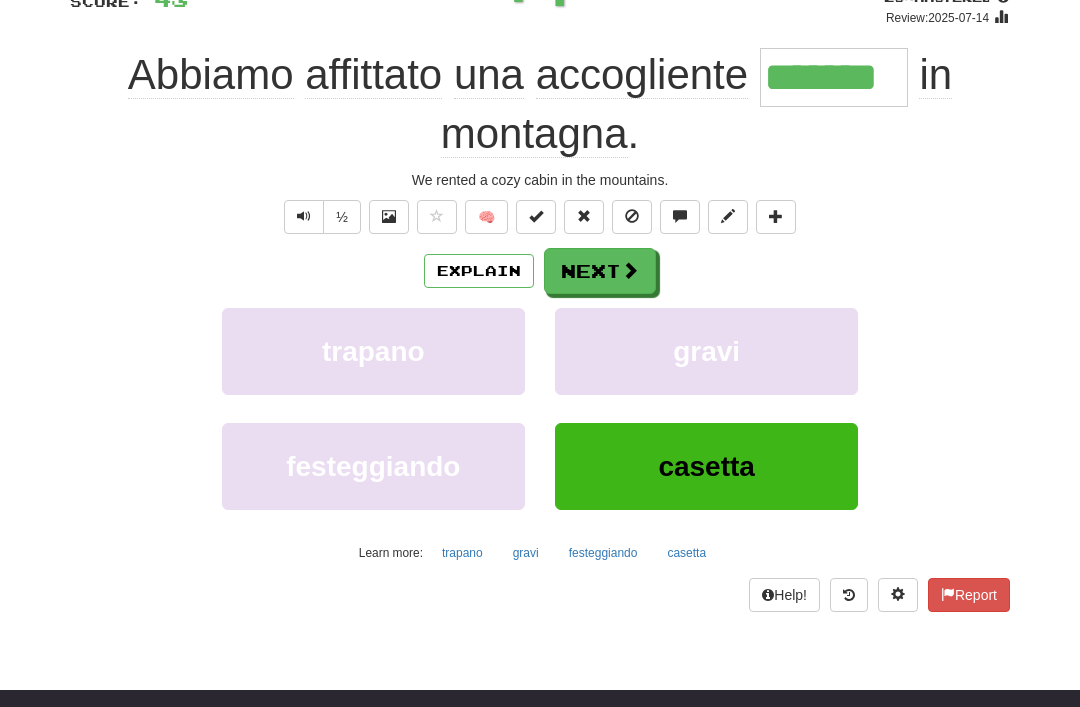 scroll, scrollTop: 160, scrollLeft: 0, axis: vertical 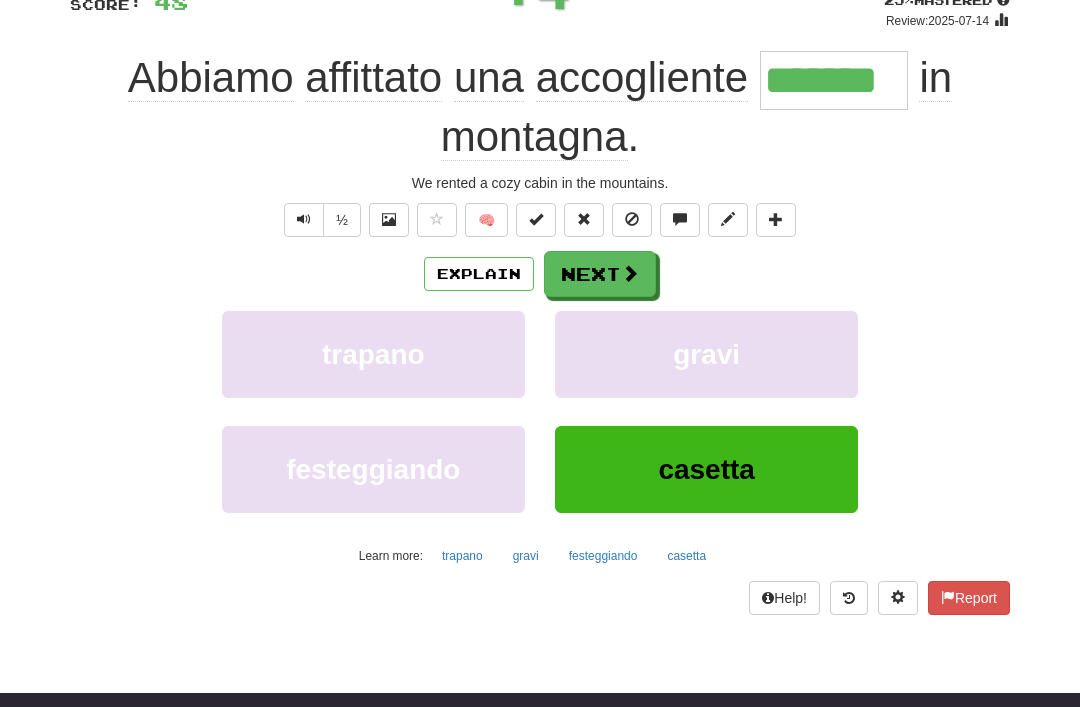 click on "Next" at bounding box center (600, 274) 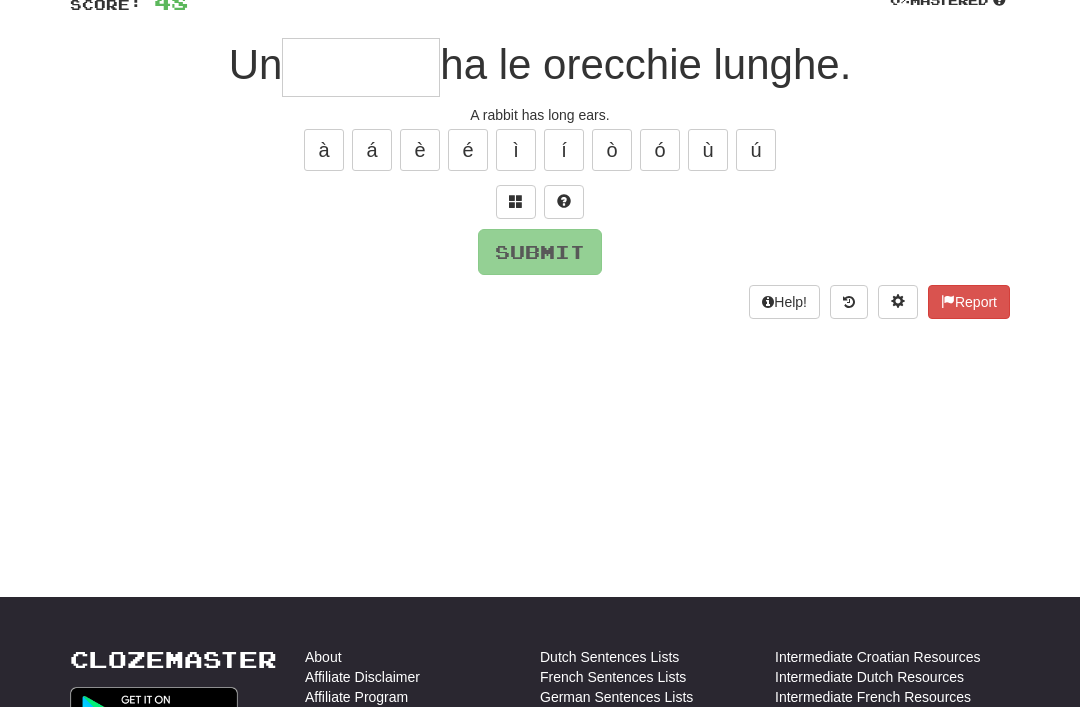 click at bounding box center [516, 201] 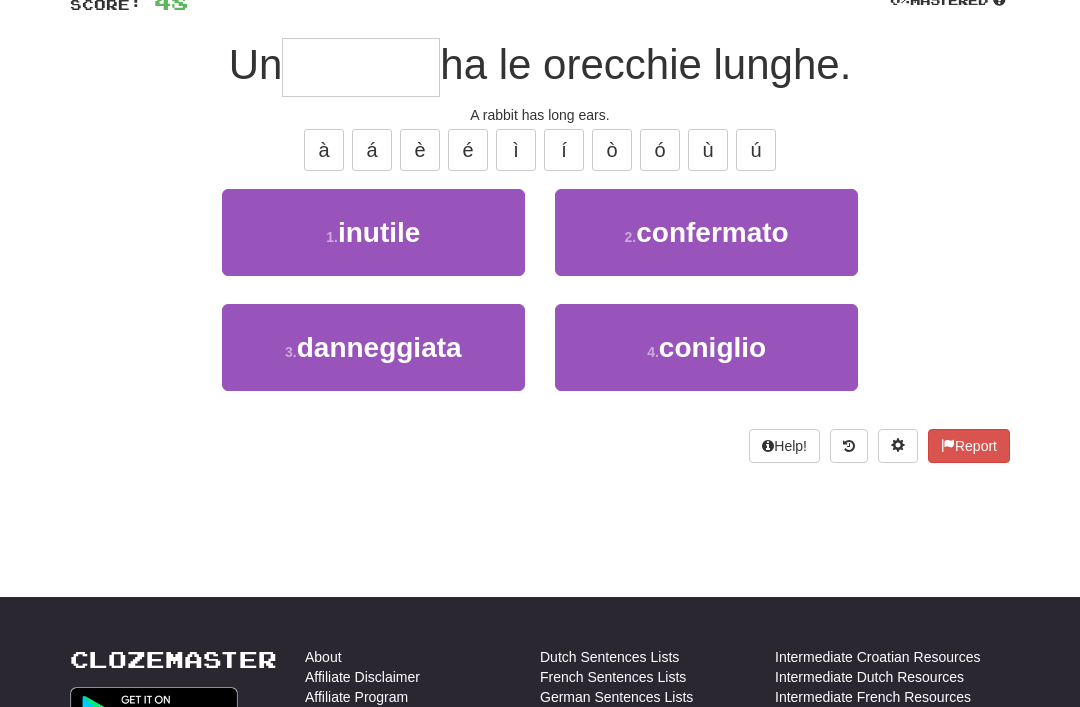 click on "4 .  coniglio" at bounding box center (706, 347) 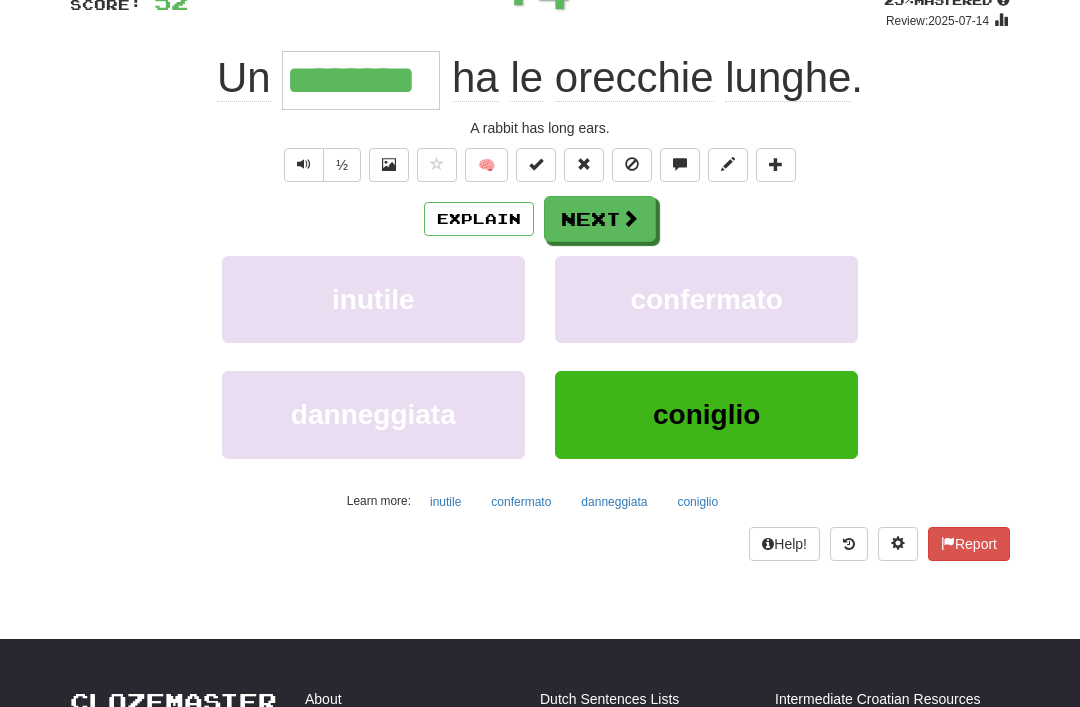 click on "Next" at bounding box center (600, 219) 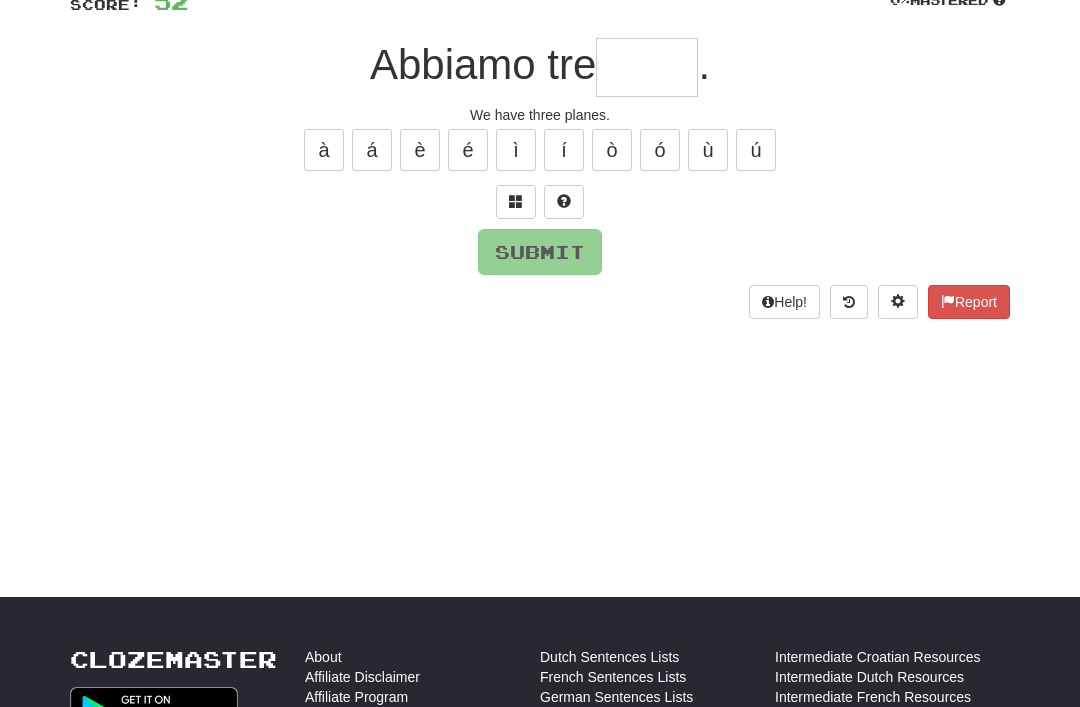 click at bounding box center [516, 201] 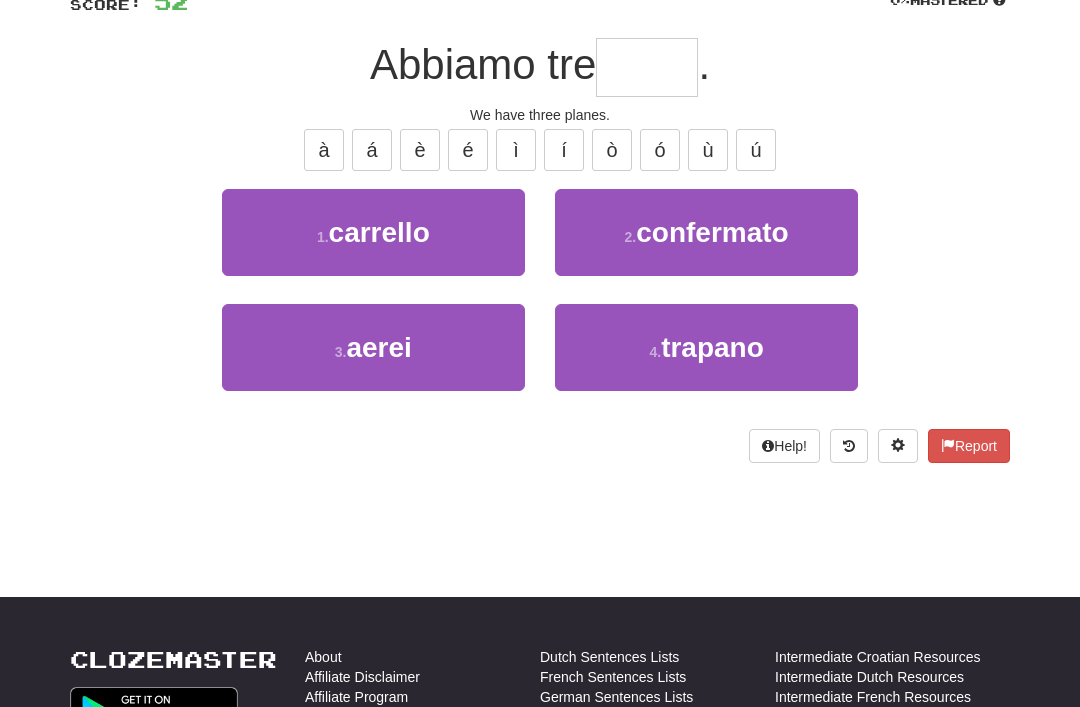 click on "3 .  aerei" at bounding box center [373, 347] 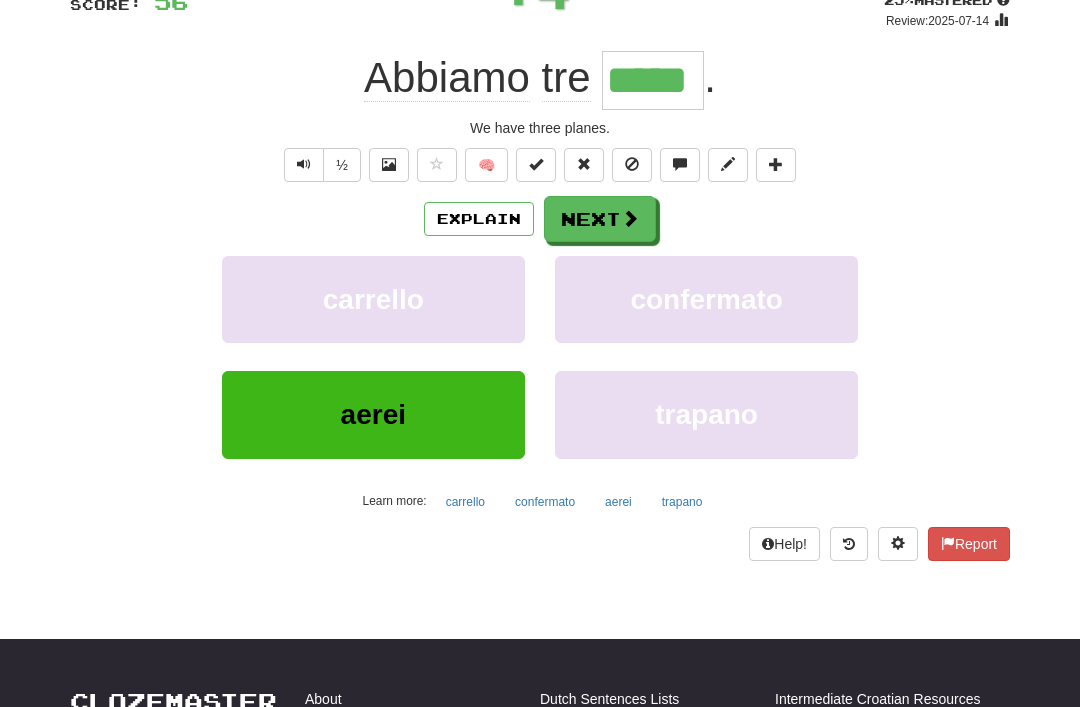 click on "Next" at bounding box center (600, 219) 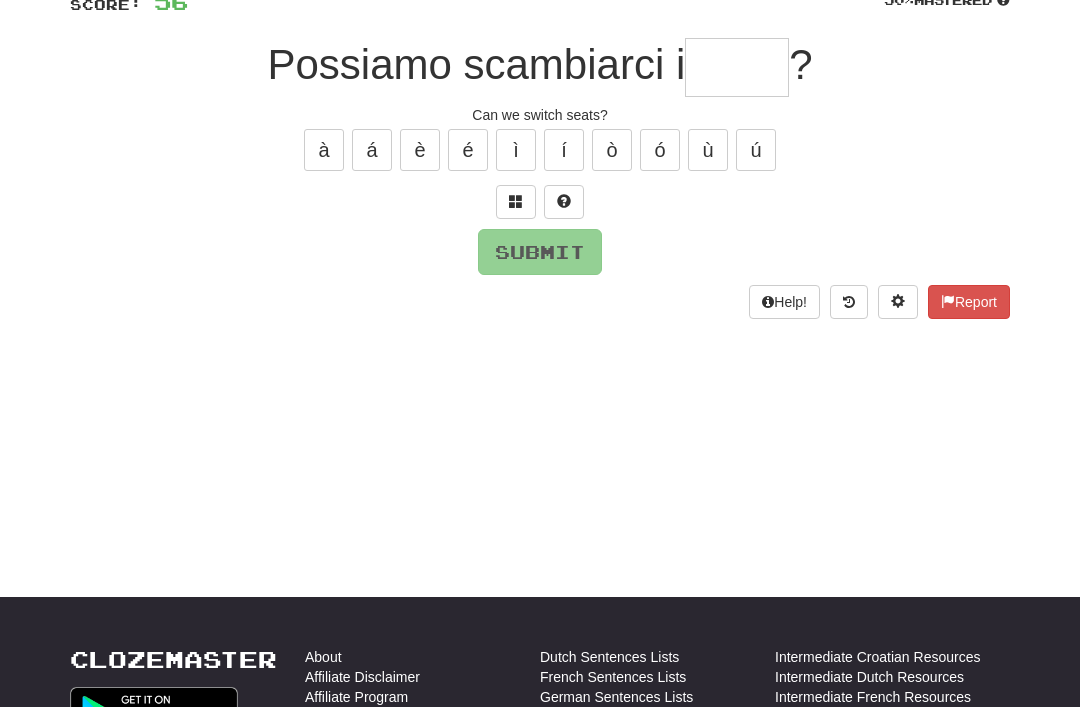 click at bounding box center (516, 202) 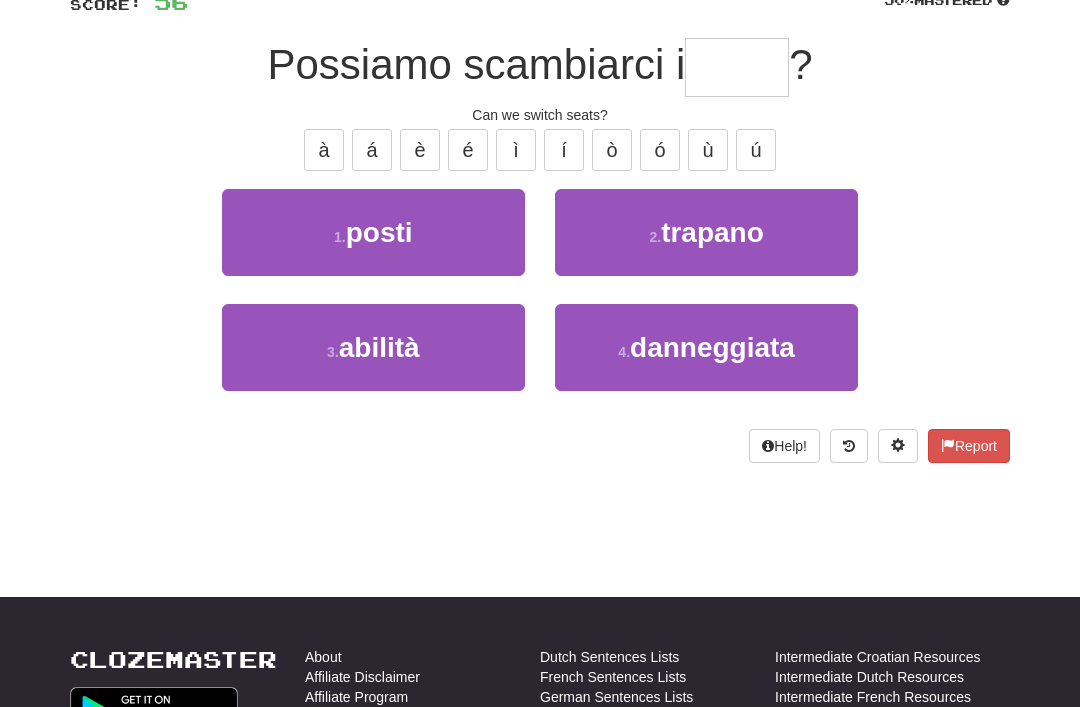 click on "posti" at bounding box center (379, 232) 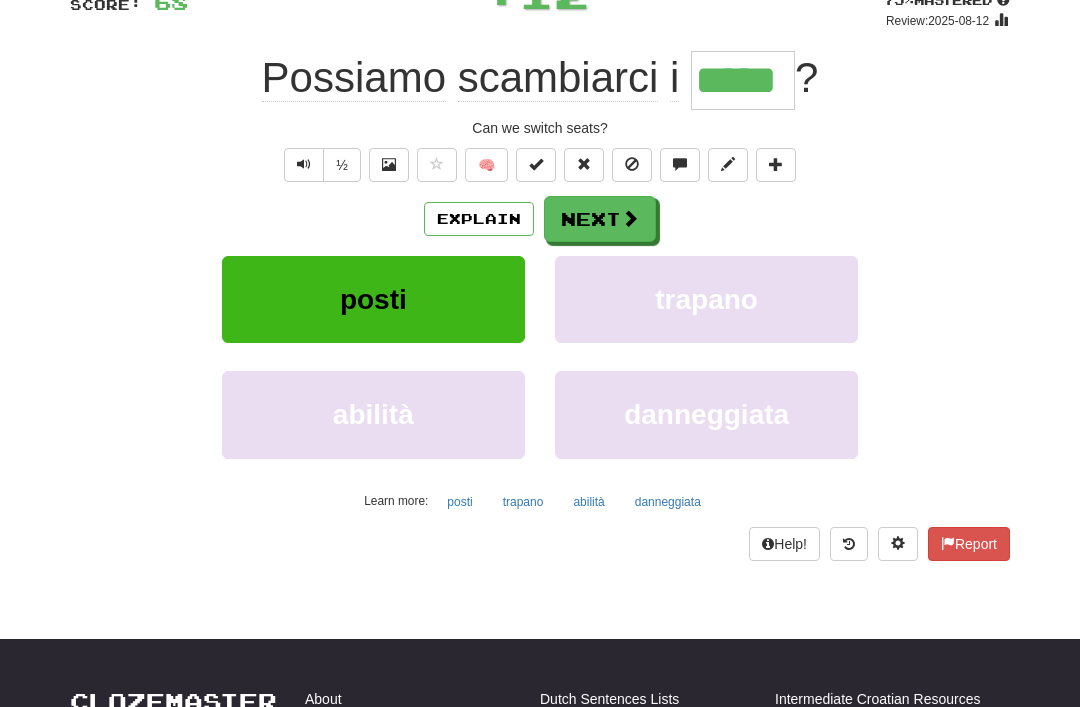 click on "Next" at bounding box center (600, 219) 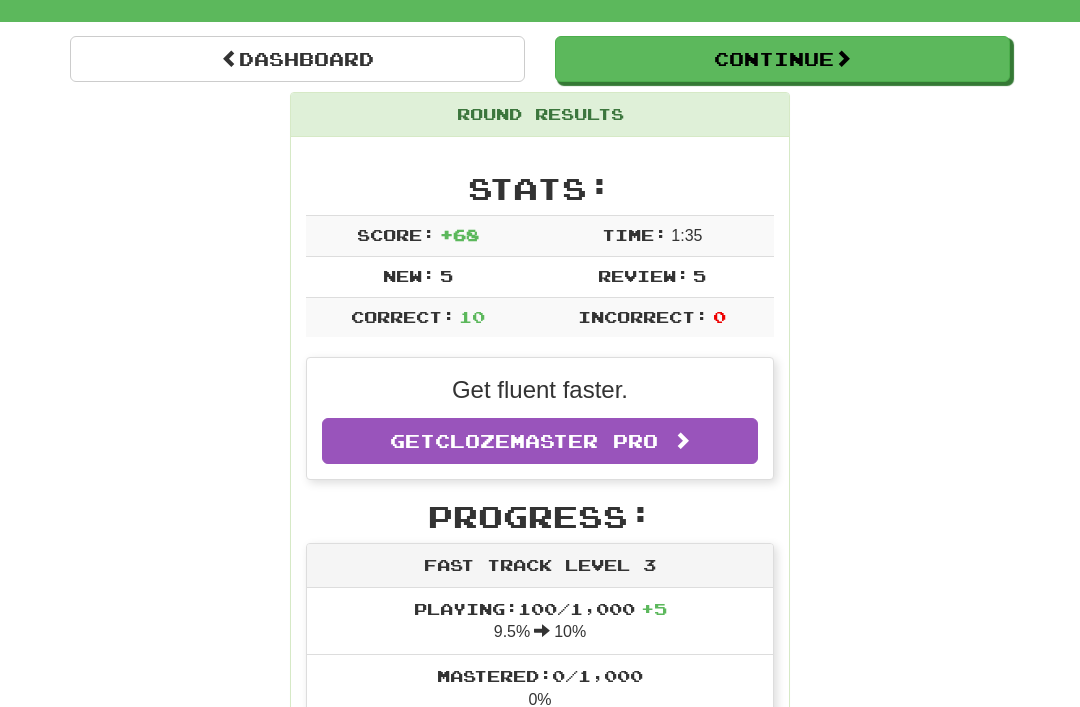 click on "Dashboard" at bounding box center [297, 59] 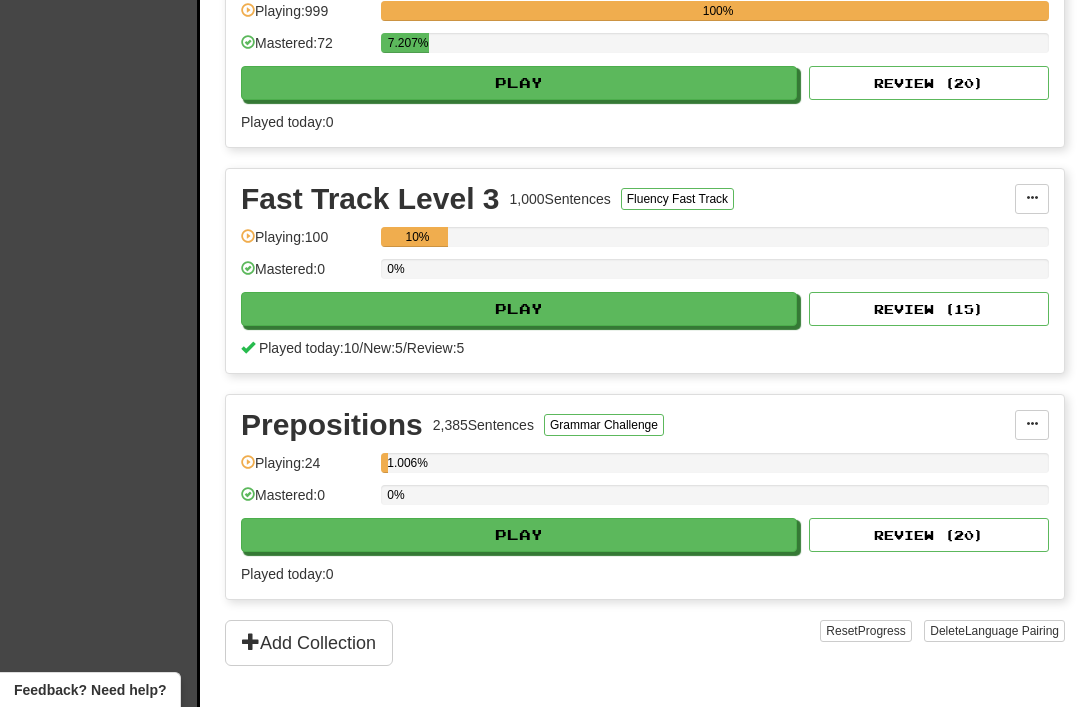 scroll, scrollTop: 1236, scrollLeft: 0, axis: vertical 